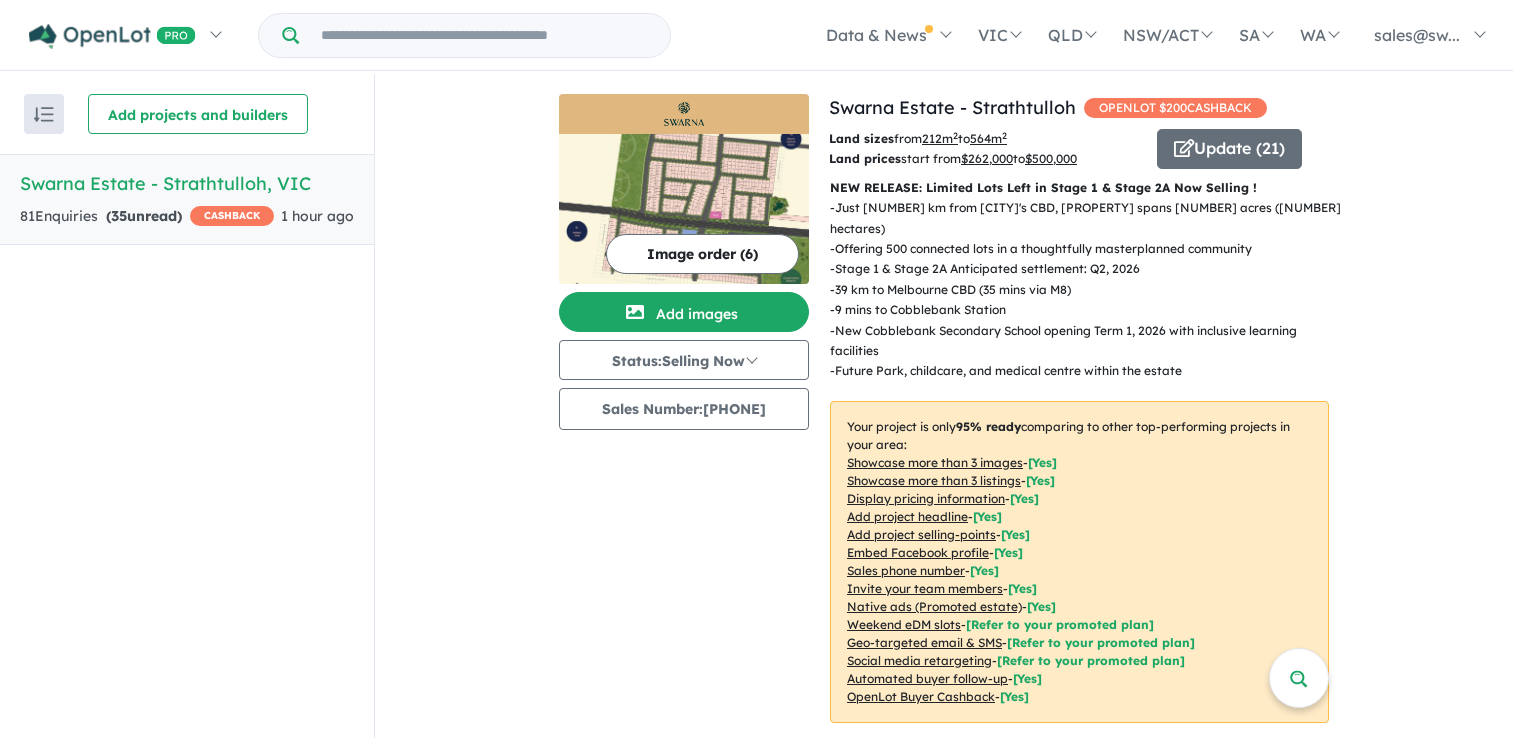 scroll, scrollTop: 0, scrollLeft: 0, axis: both 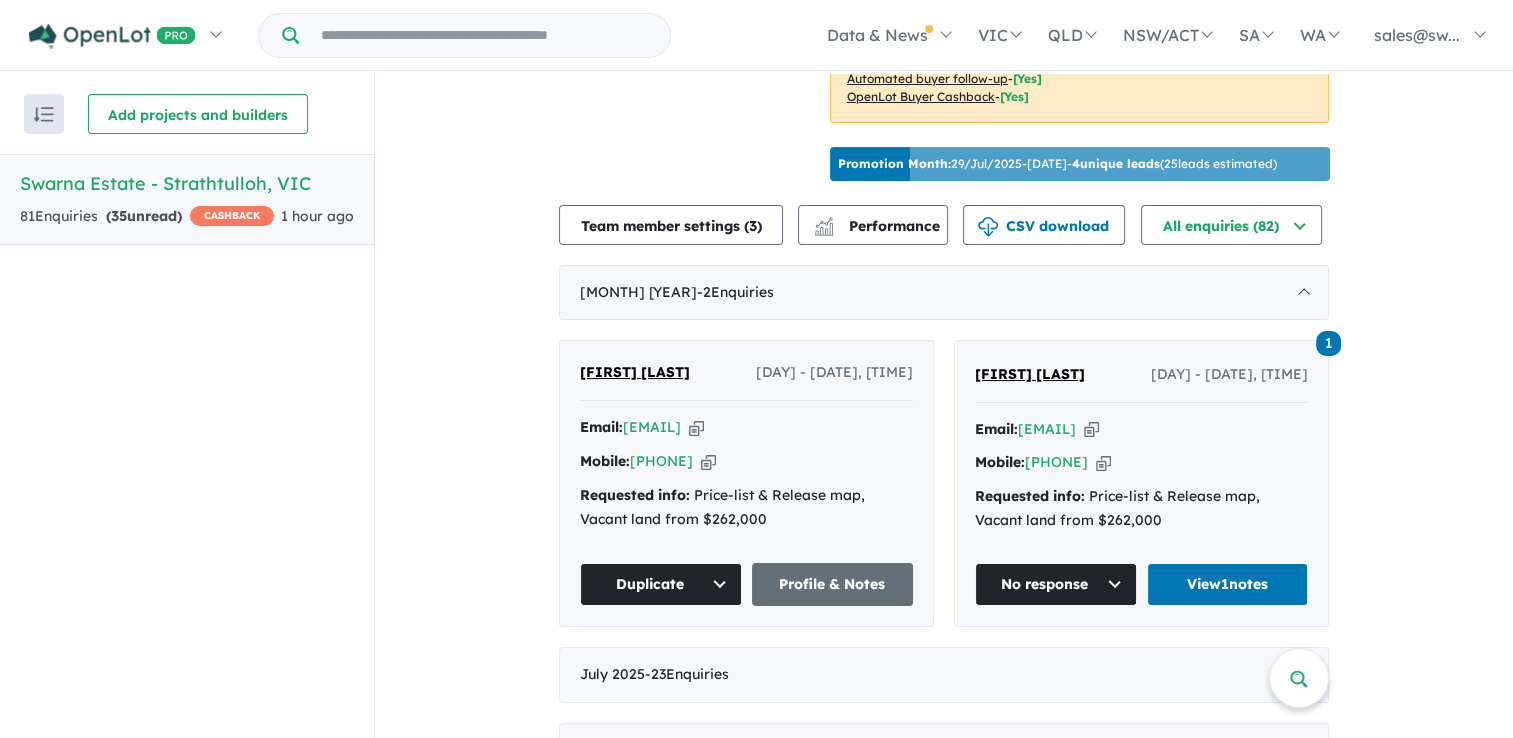 click on "Duplicate" at bounding box center [661, 584] 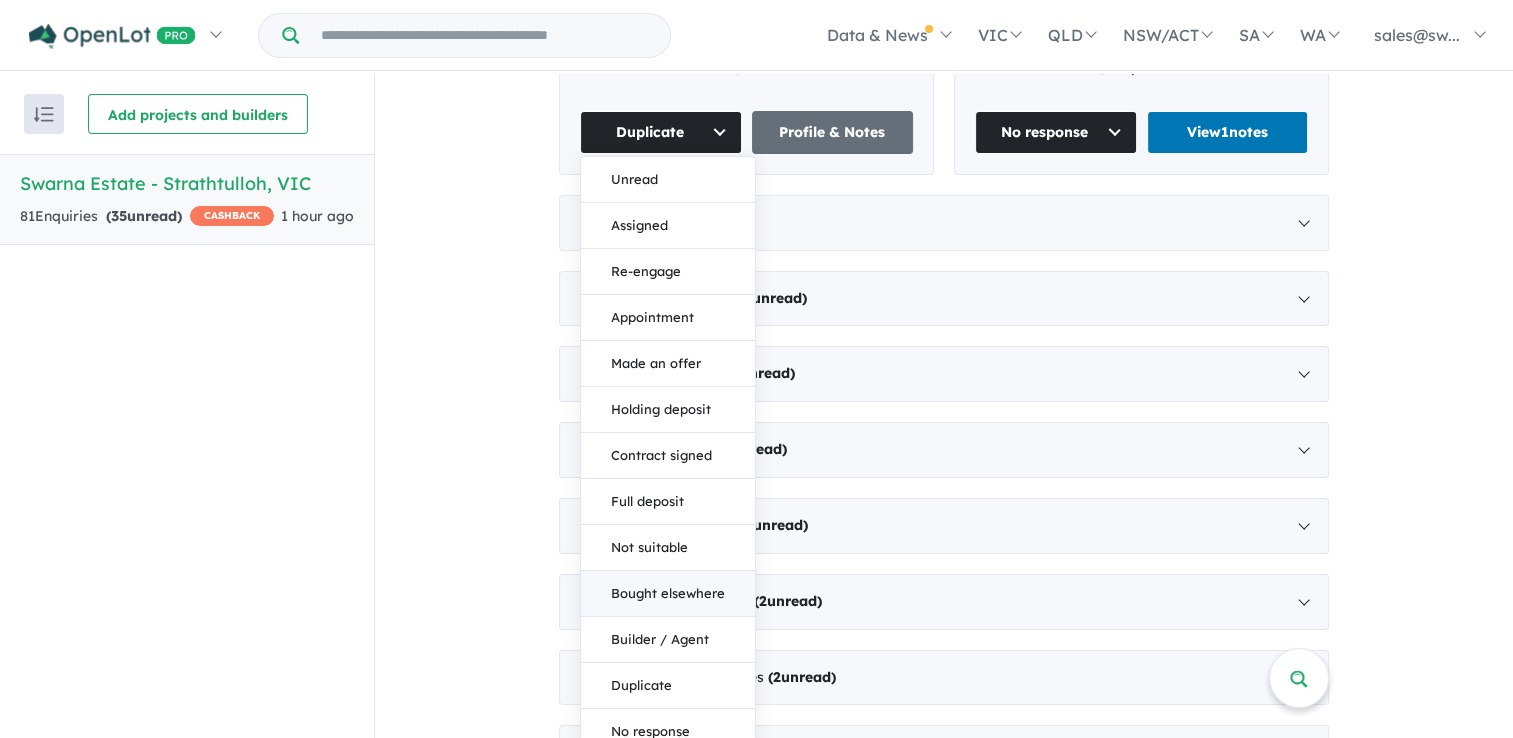 scroll, scrollTop: 1100, scrollLeft: 0, axis: vertical 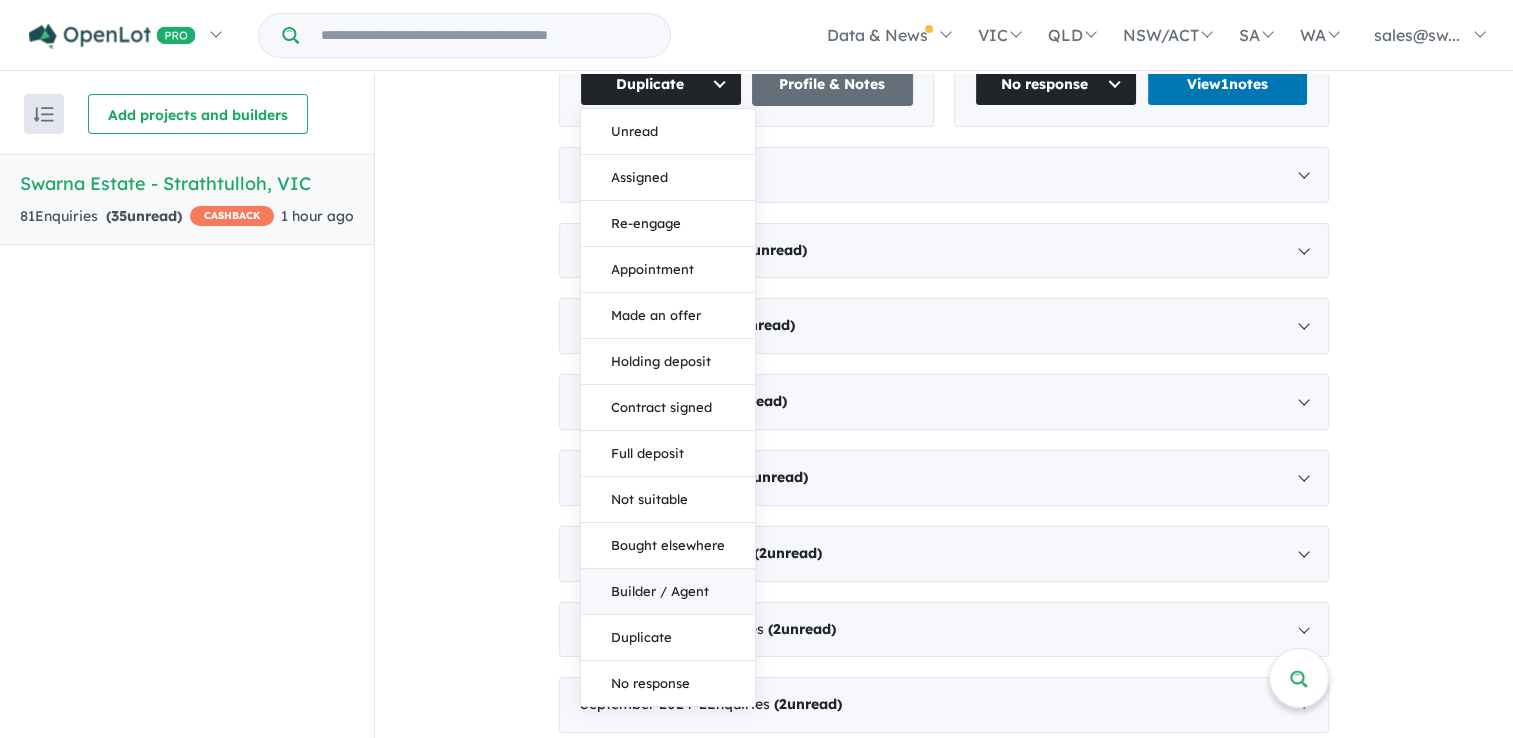 click on "Builder / Agent" at bounding box center [668, 592] 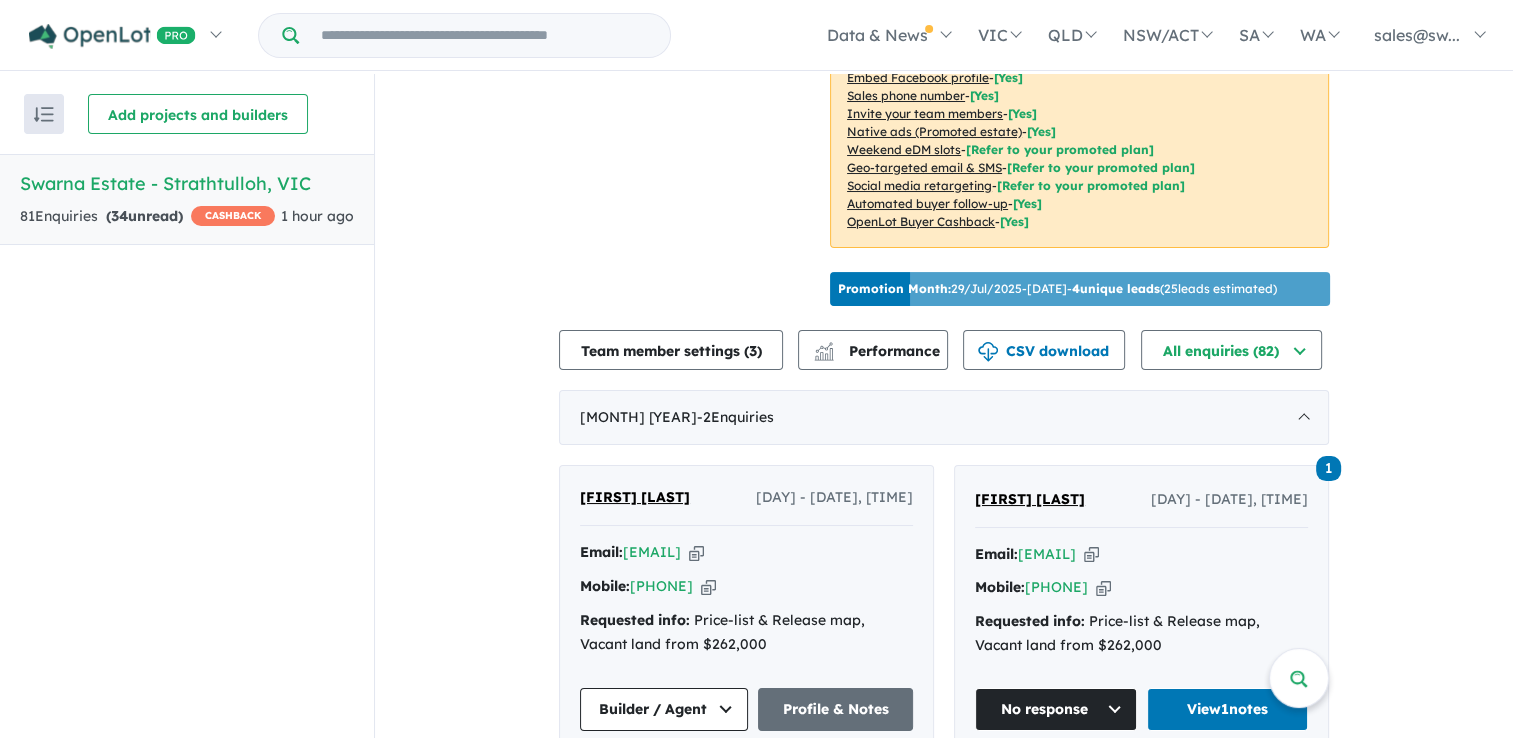 scroll, scrollTop: 600, scrollLeft: 0, axis: vertical 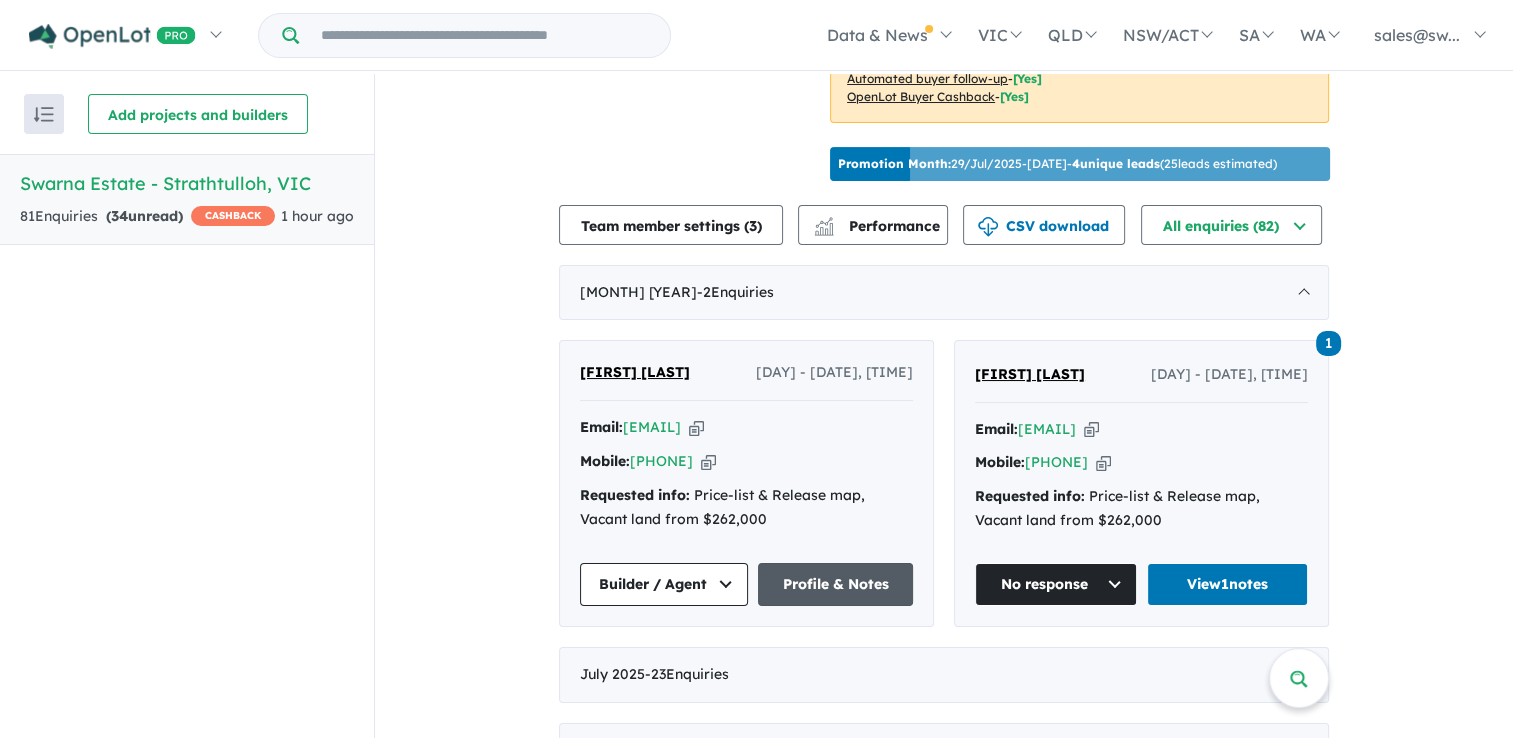 click on "Profile & Notes" at bounding box center (835, 584) 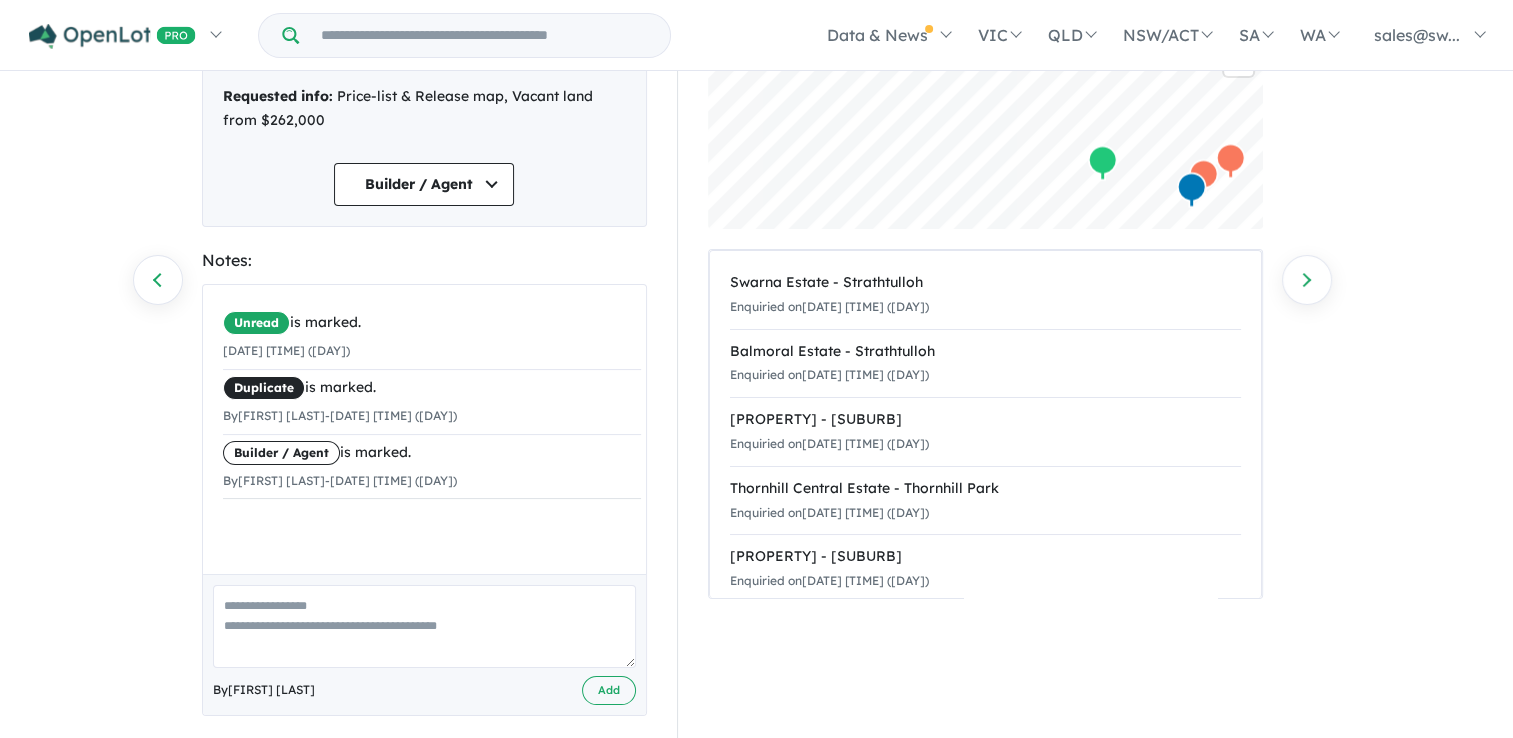 scroll, scrollTop: 200, scrollLeft: 0, axis: vertical 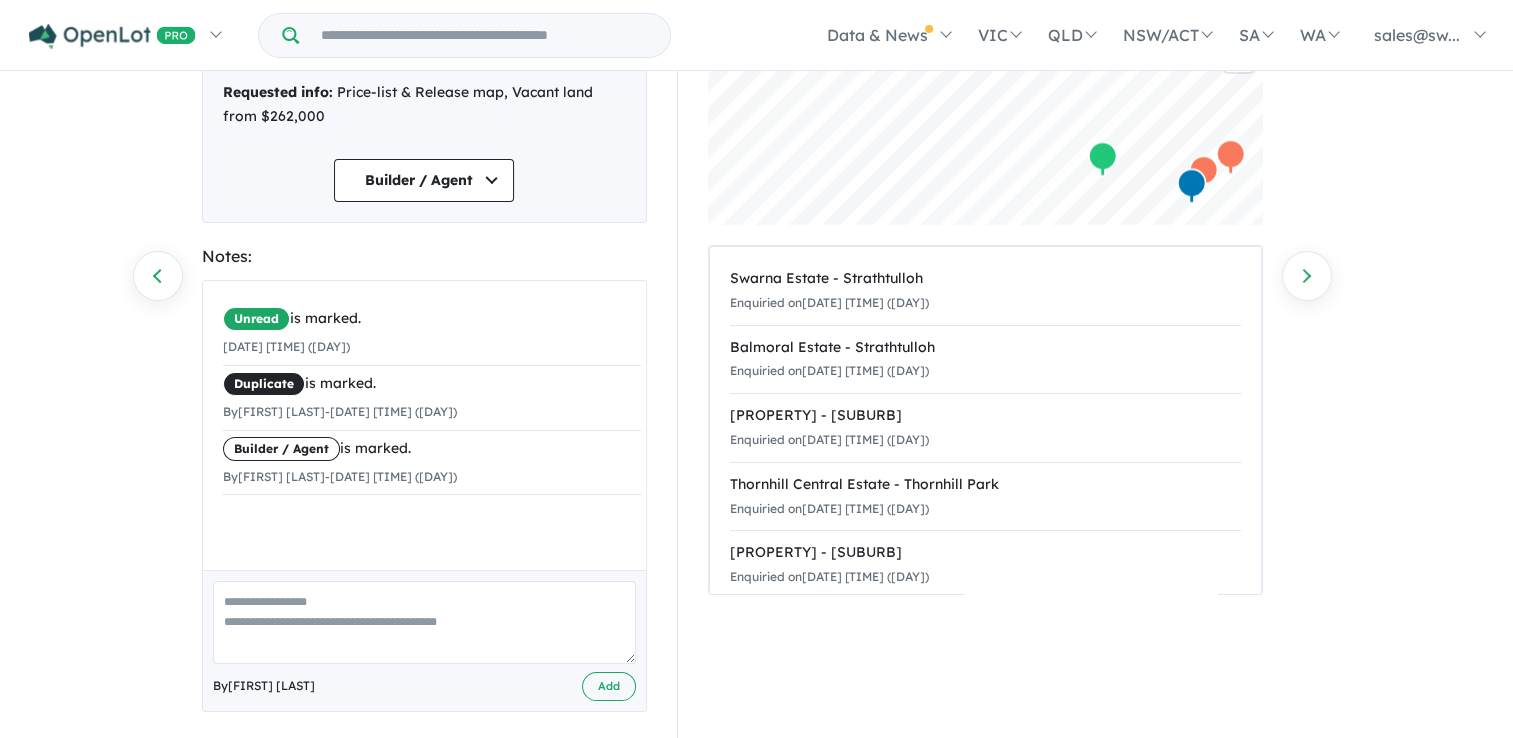 click at bounding box center (424, 622) 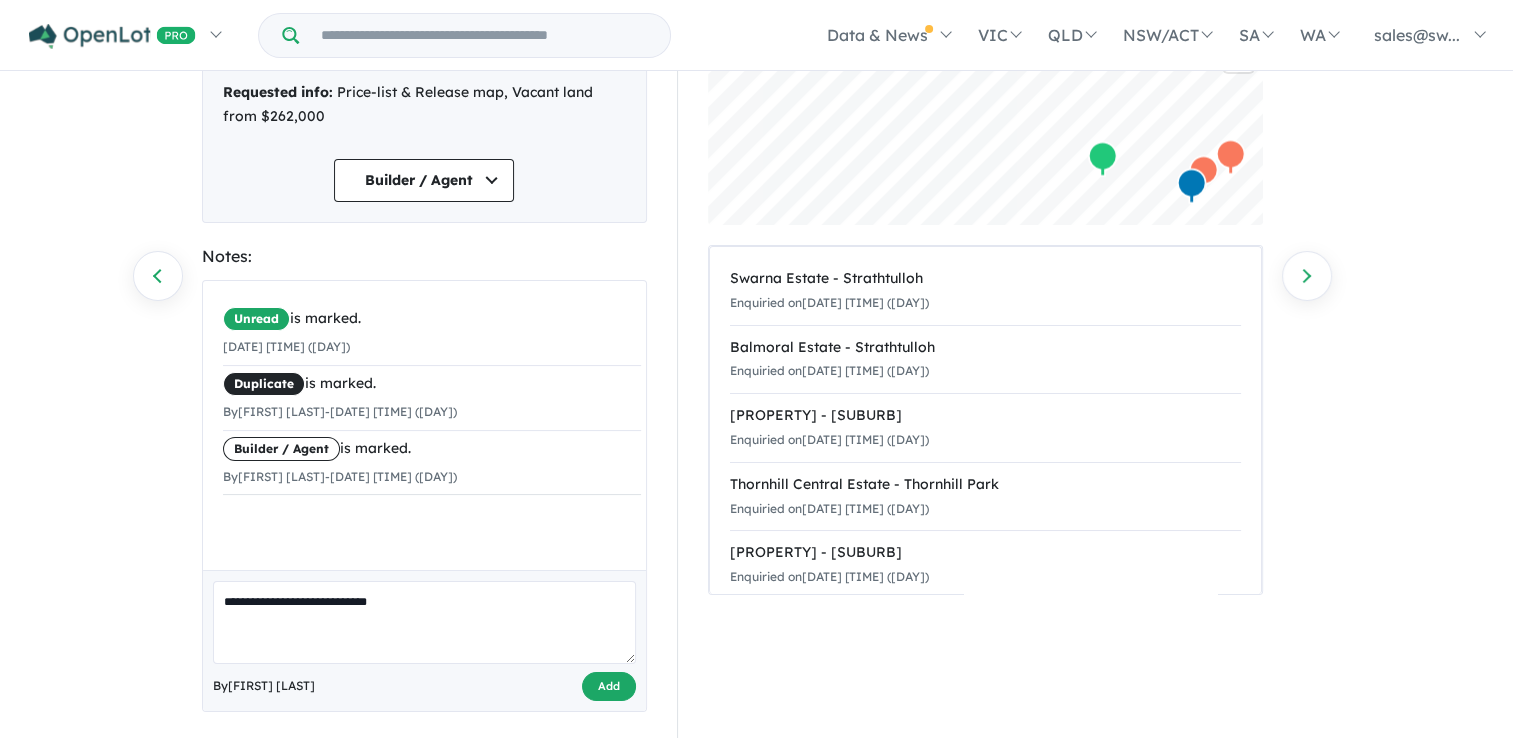 type on "**********" 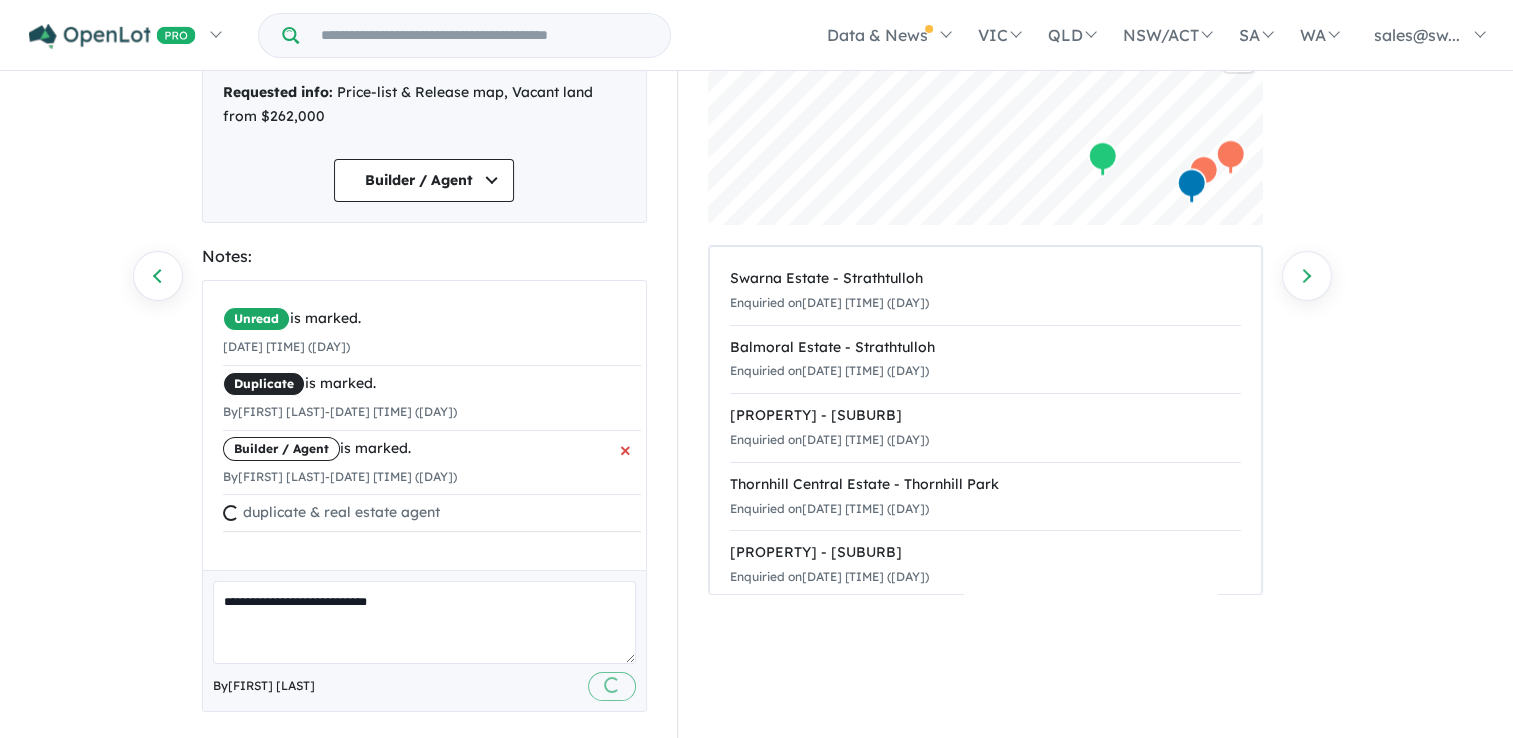type 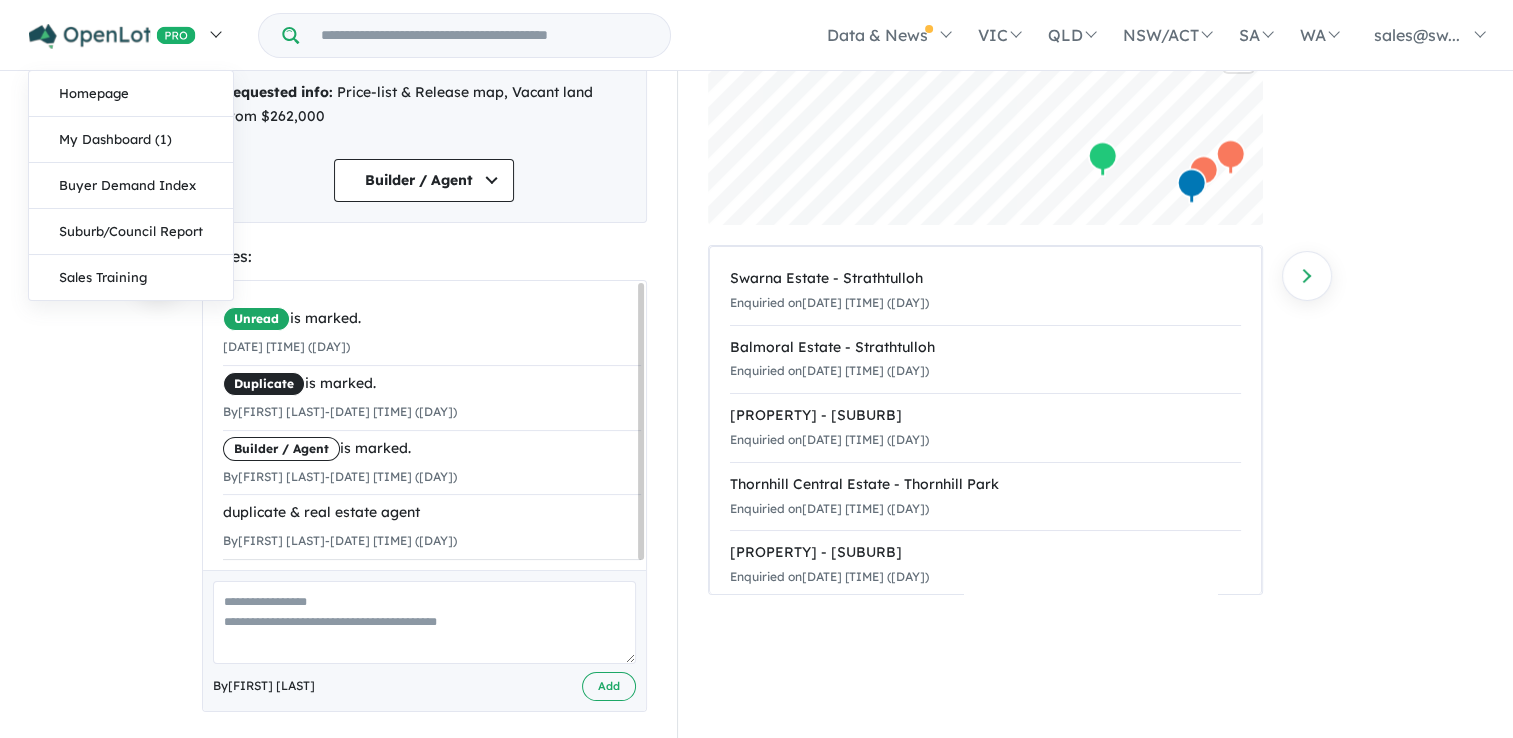 scroll, scrollTop: 0, scrollLeft: 0, axis: both 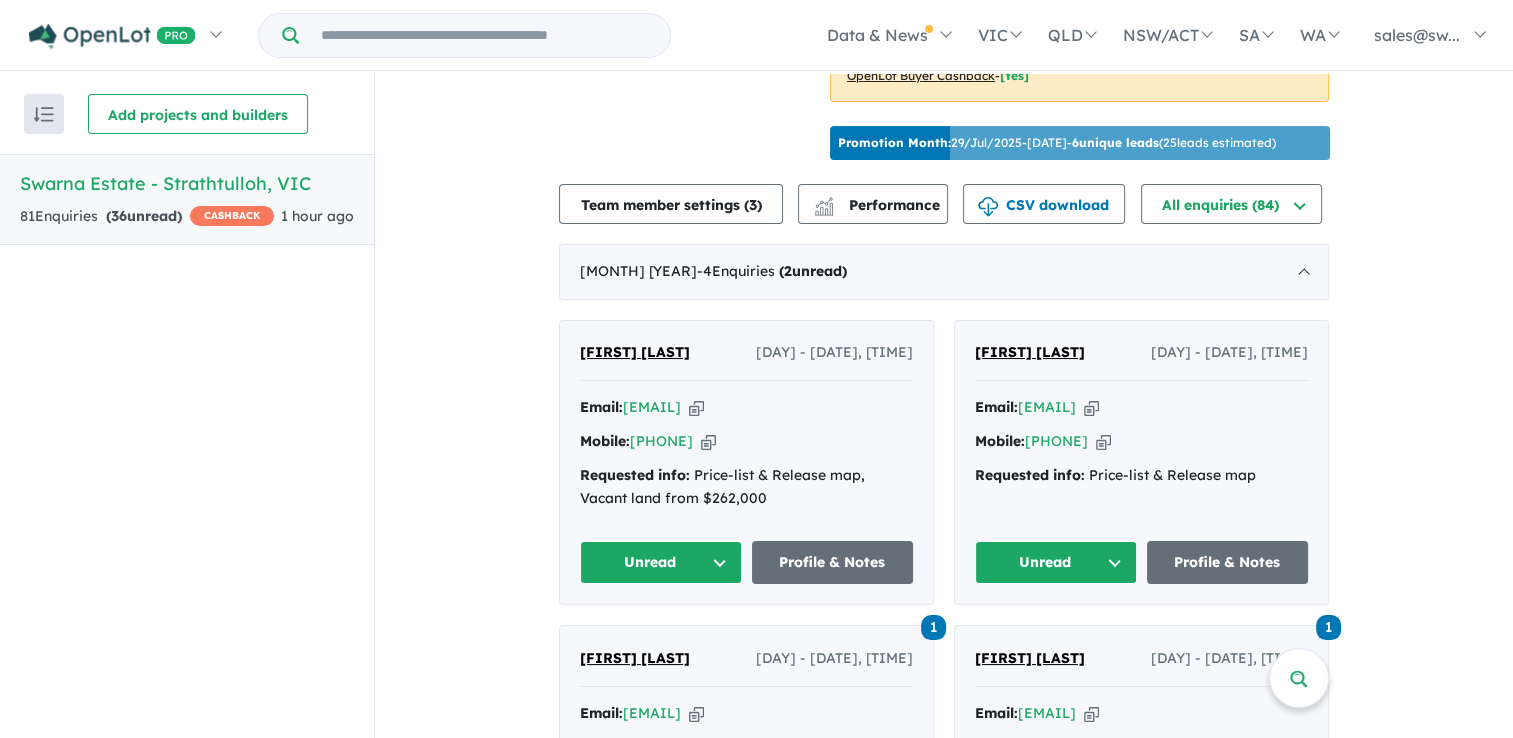 click on "Unread" at bounding box center [661, 562] 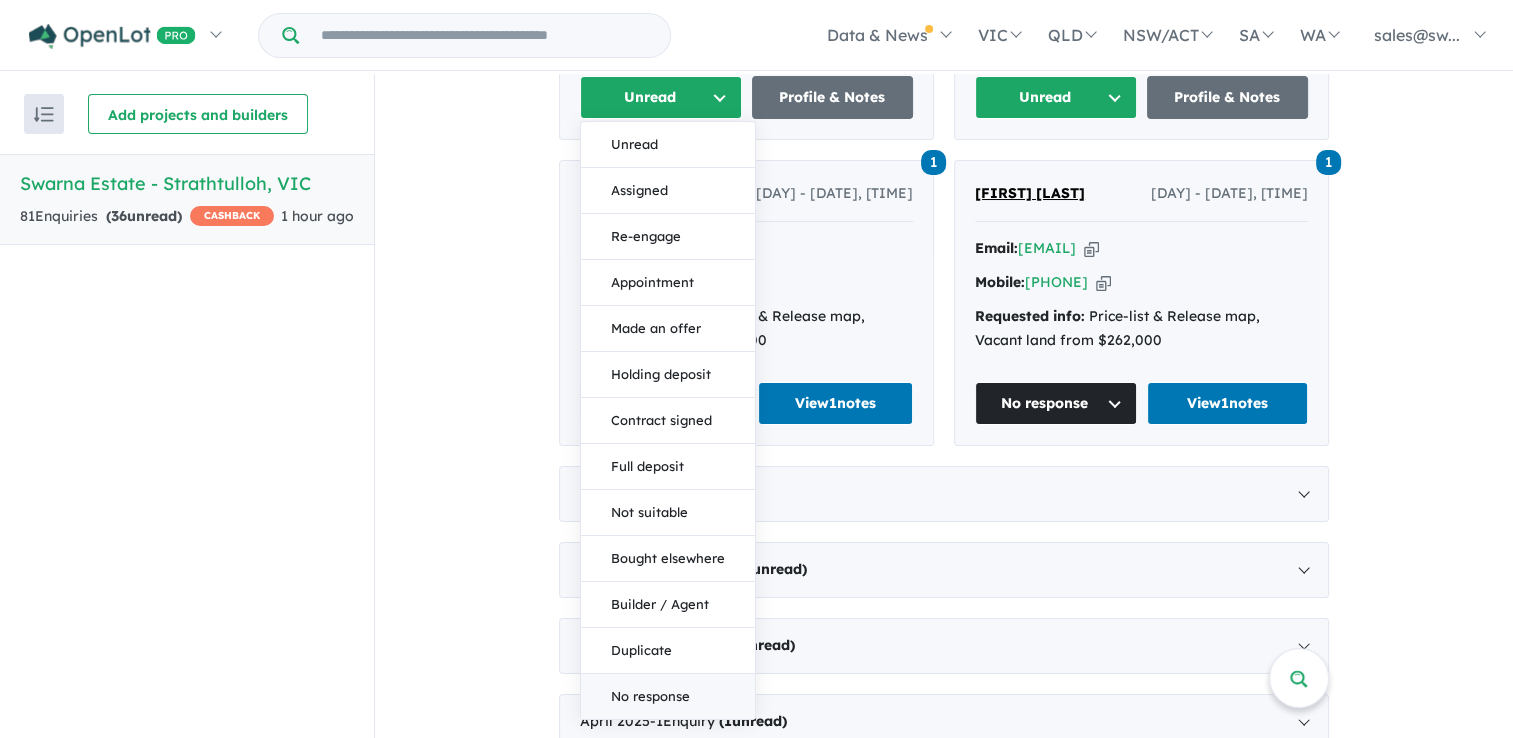 scroll, scrollTop: 1100, scrollLeft: 0, axis: vertical 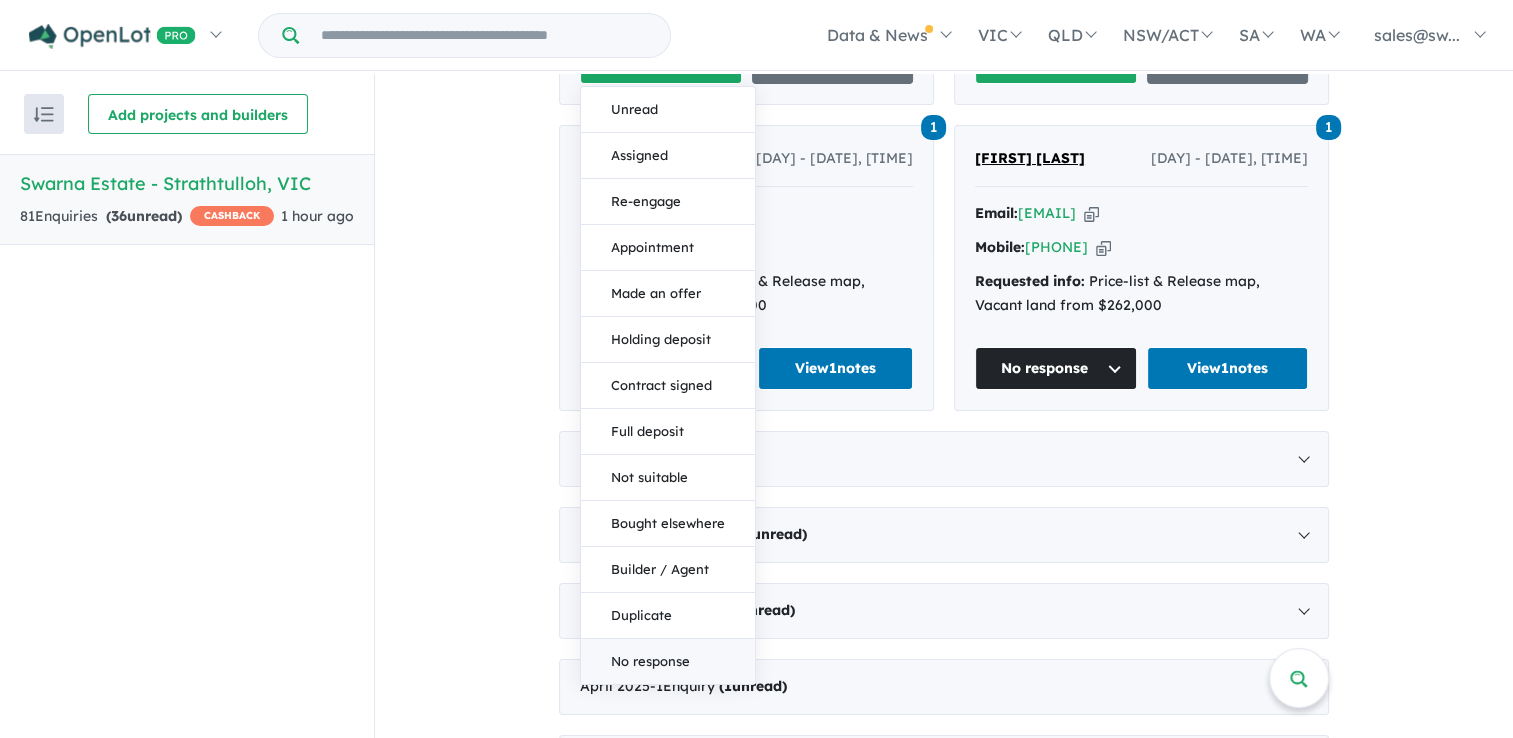 click on "No response" at bounding box center (668, 661) 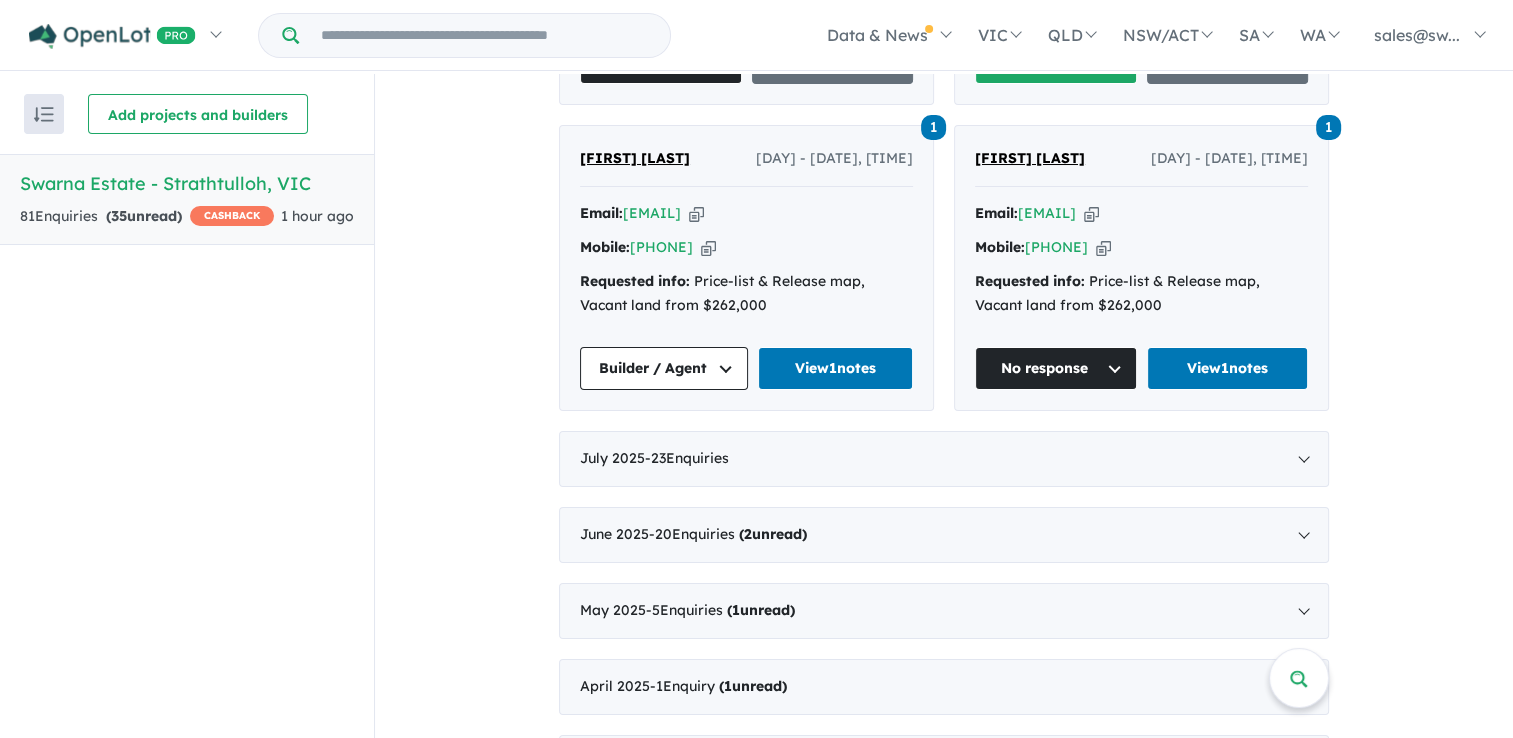 click on "Unread" at bounding box center (1056, 62) 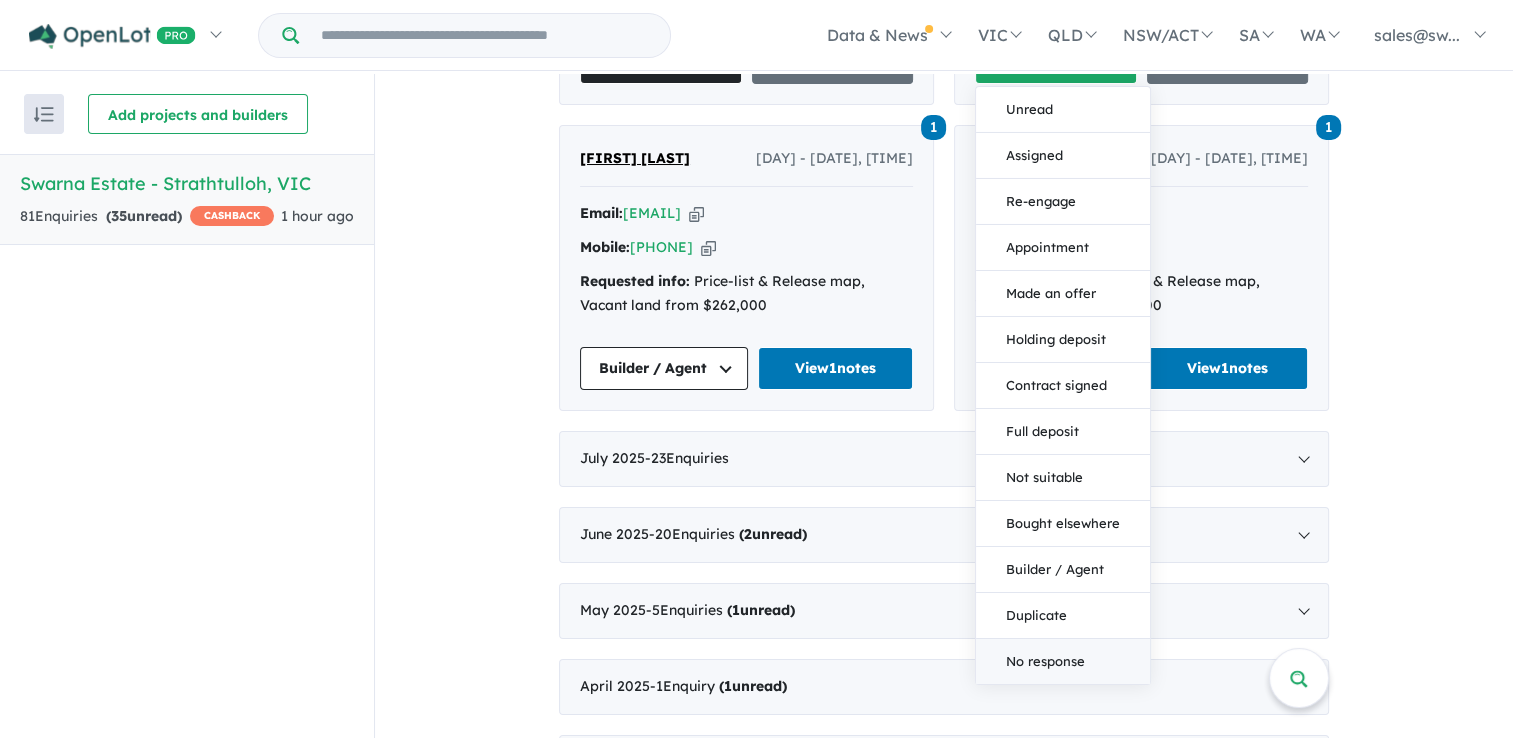 click on "No response" at bounding box center [1063, 661] 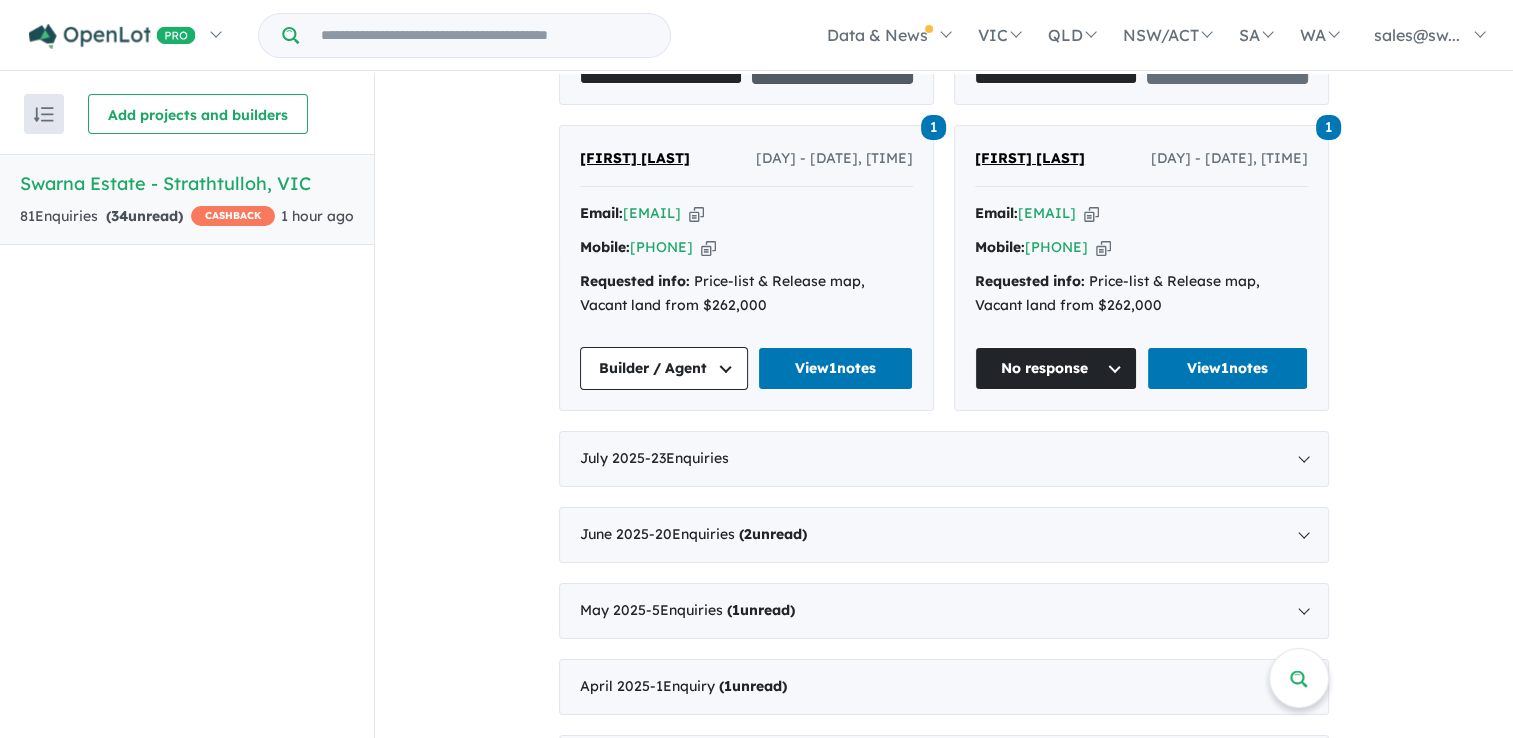 click on "Profile & Notes" at bounding box center [833, 62] 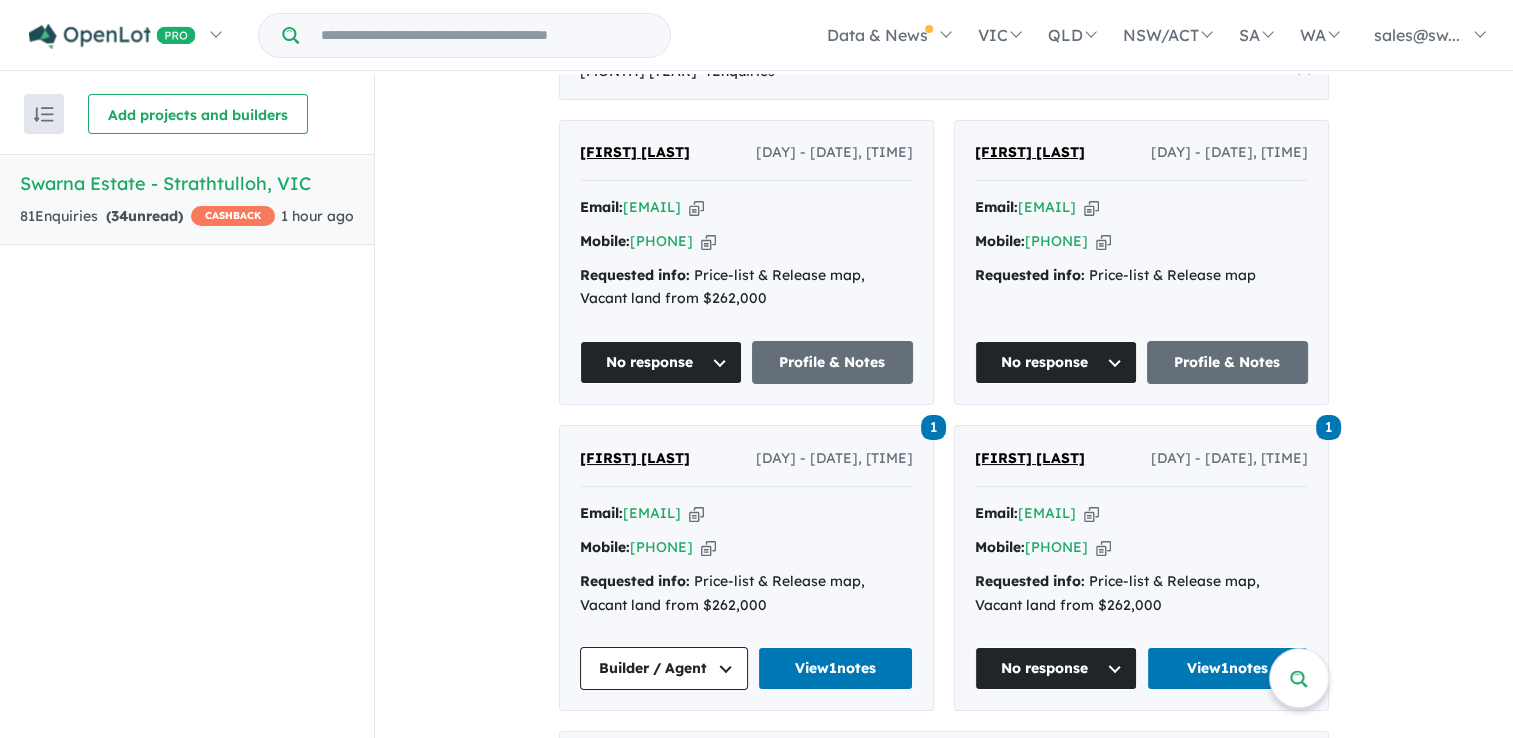 scroll, scrollTop: 900, scrollLeft: 0, axis: vertical 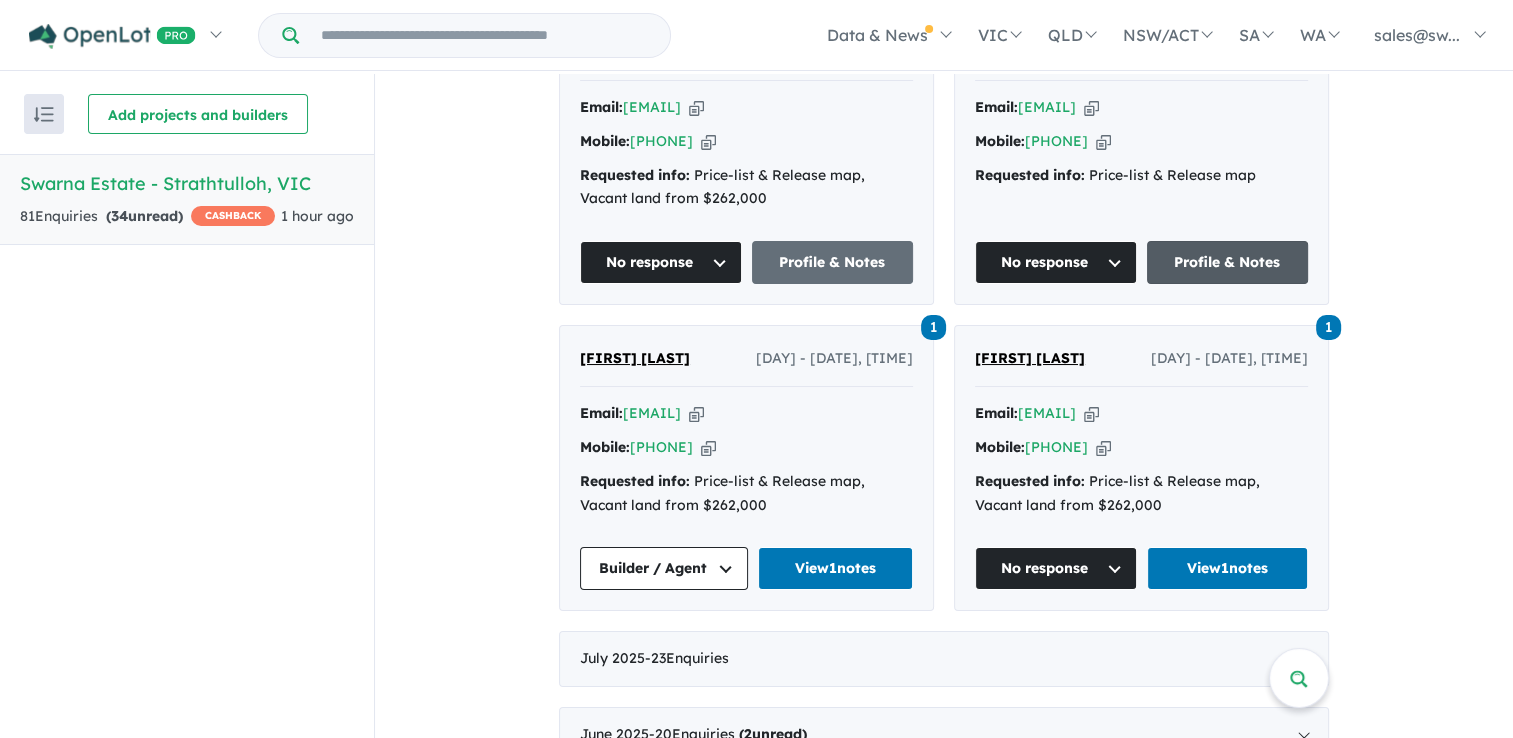 click on "Profile & Notes" at bounding box center [1228, 262] 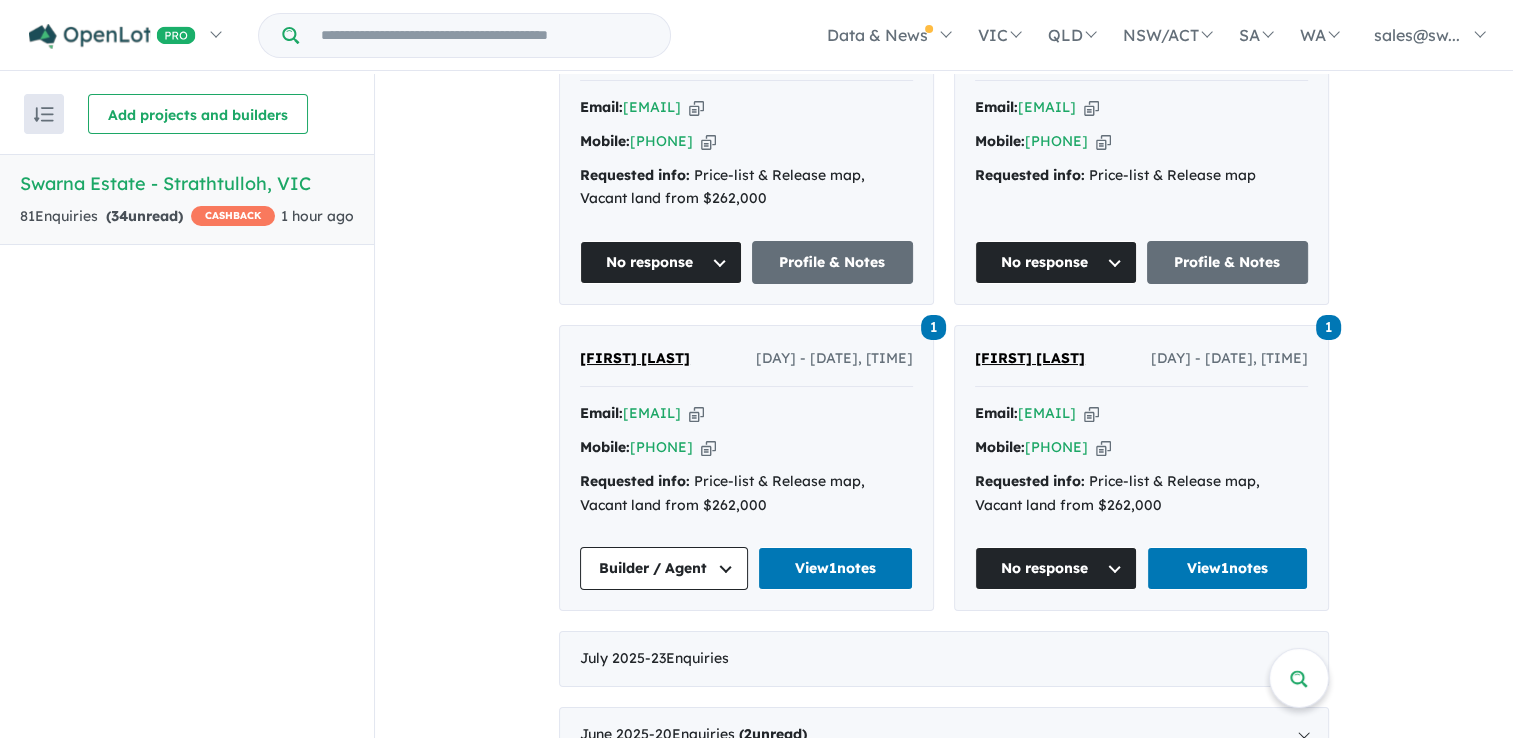 click on "No response" at bounding box center [1056, 568] 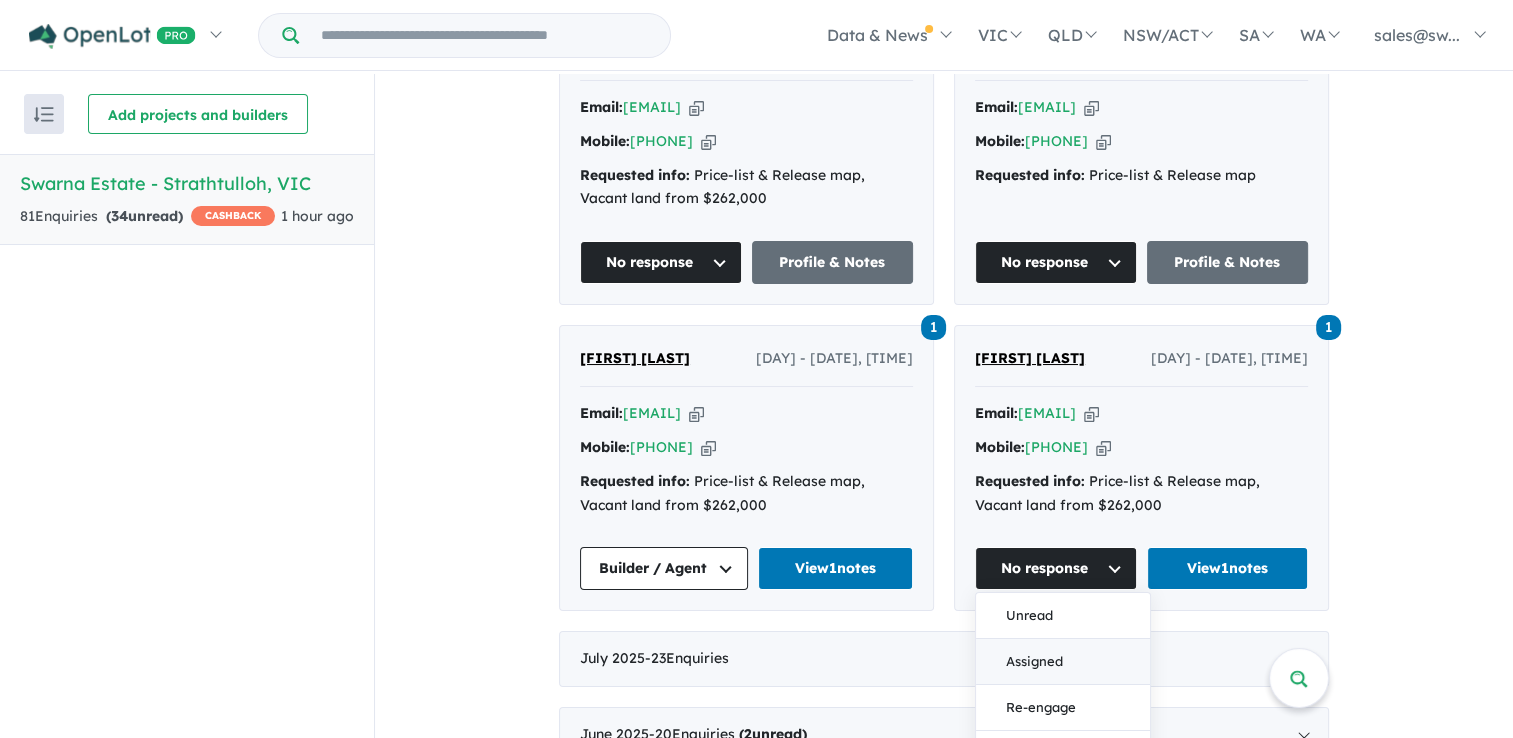 scroll, scrollTop: 1000, scrollLeft: 0, axis: vertical 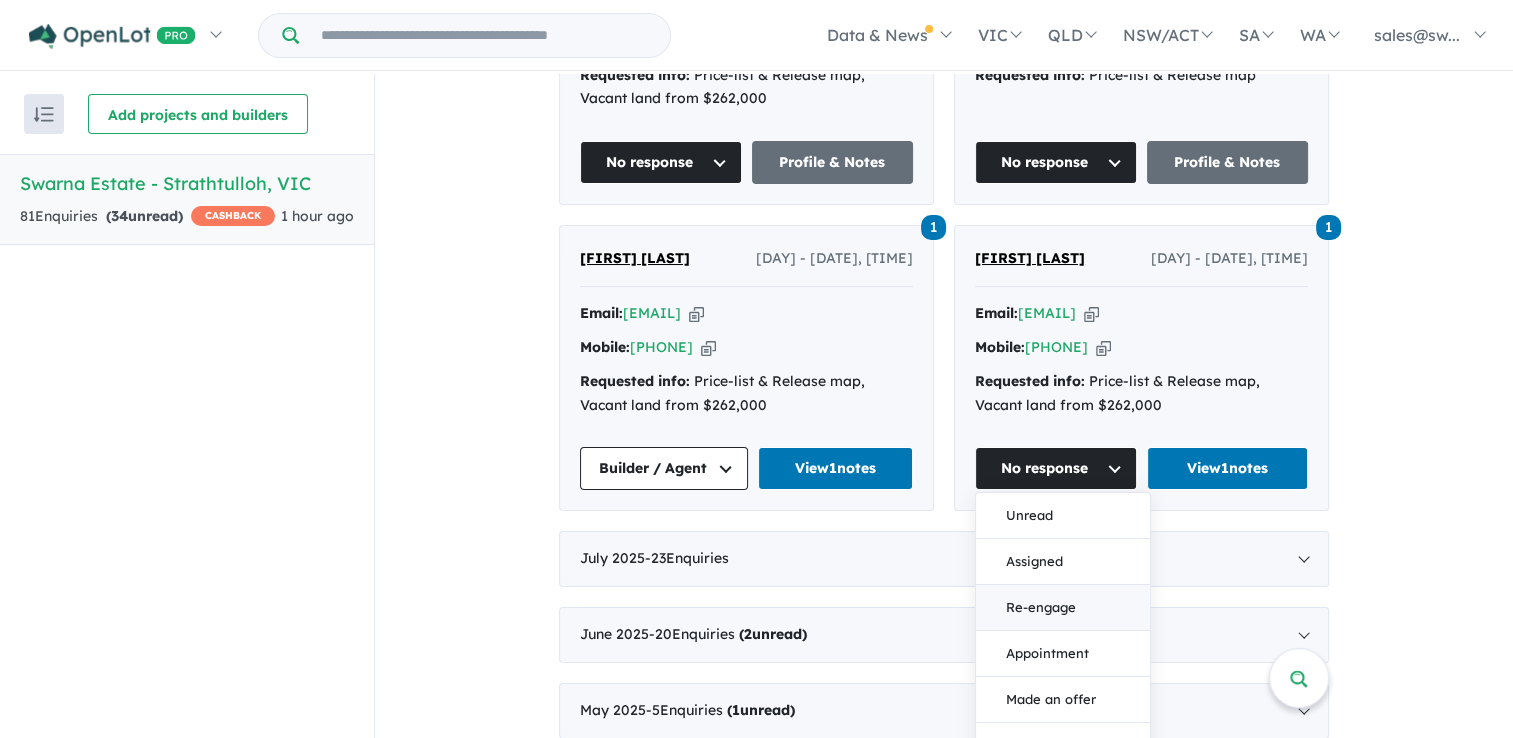click on "Re-engage" at bounding box center [1063, 608] 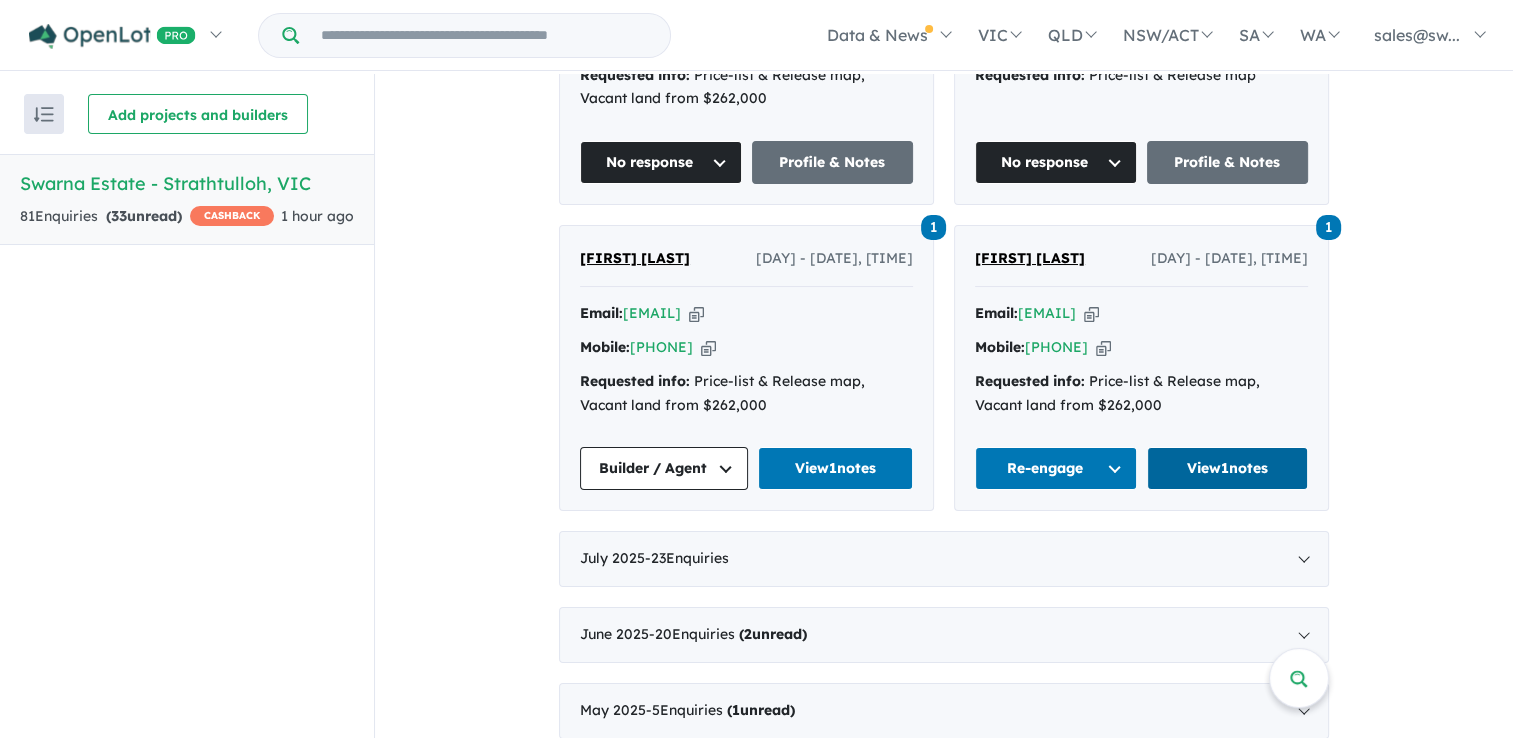 click on "View  1  notes" at bounding box center [1228, 468] 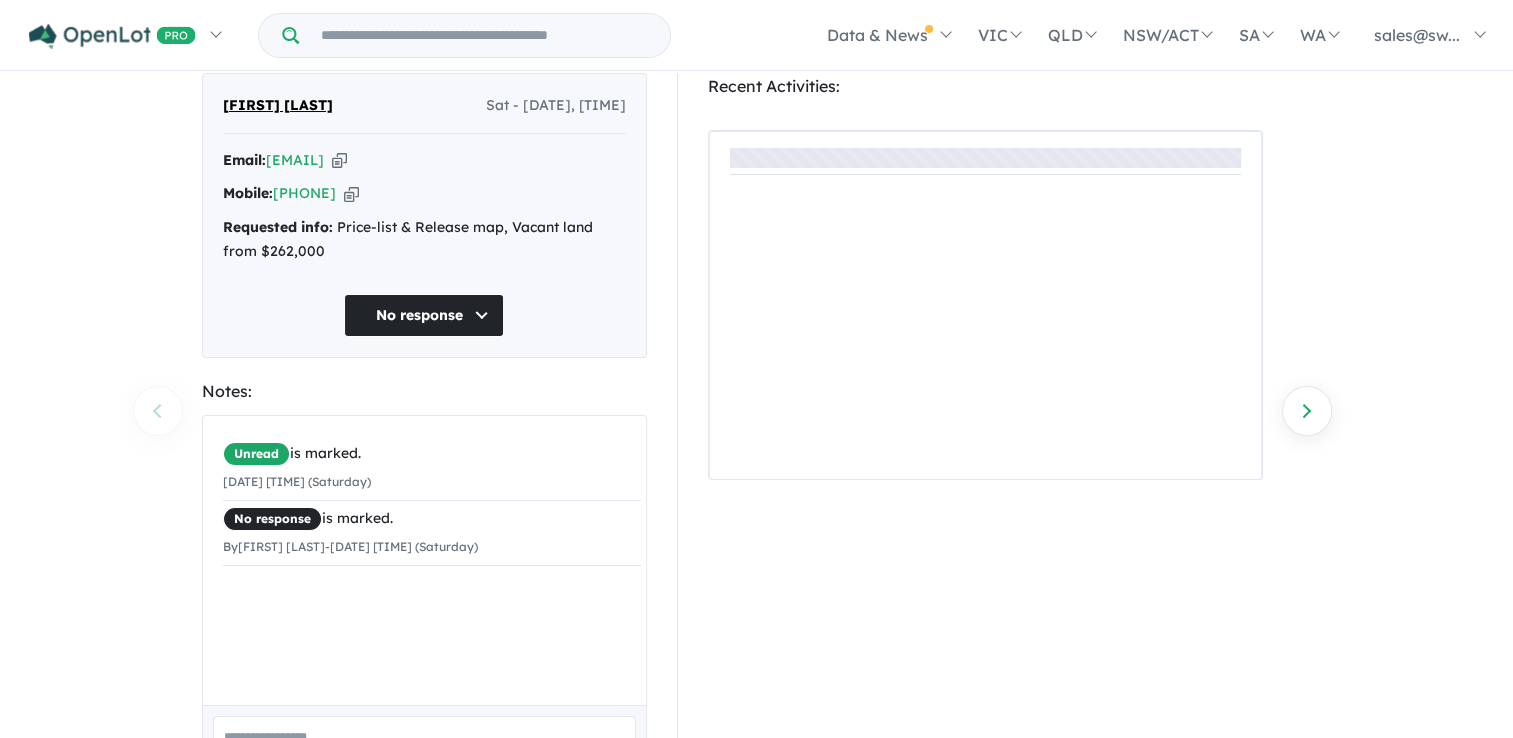scroll, scrollTop: 100, scrollLeft: 0, axis: vertical 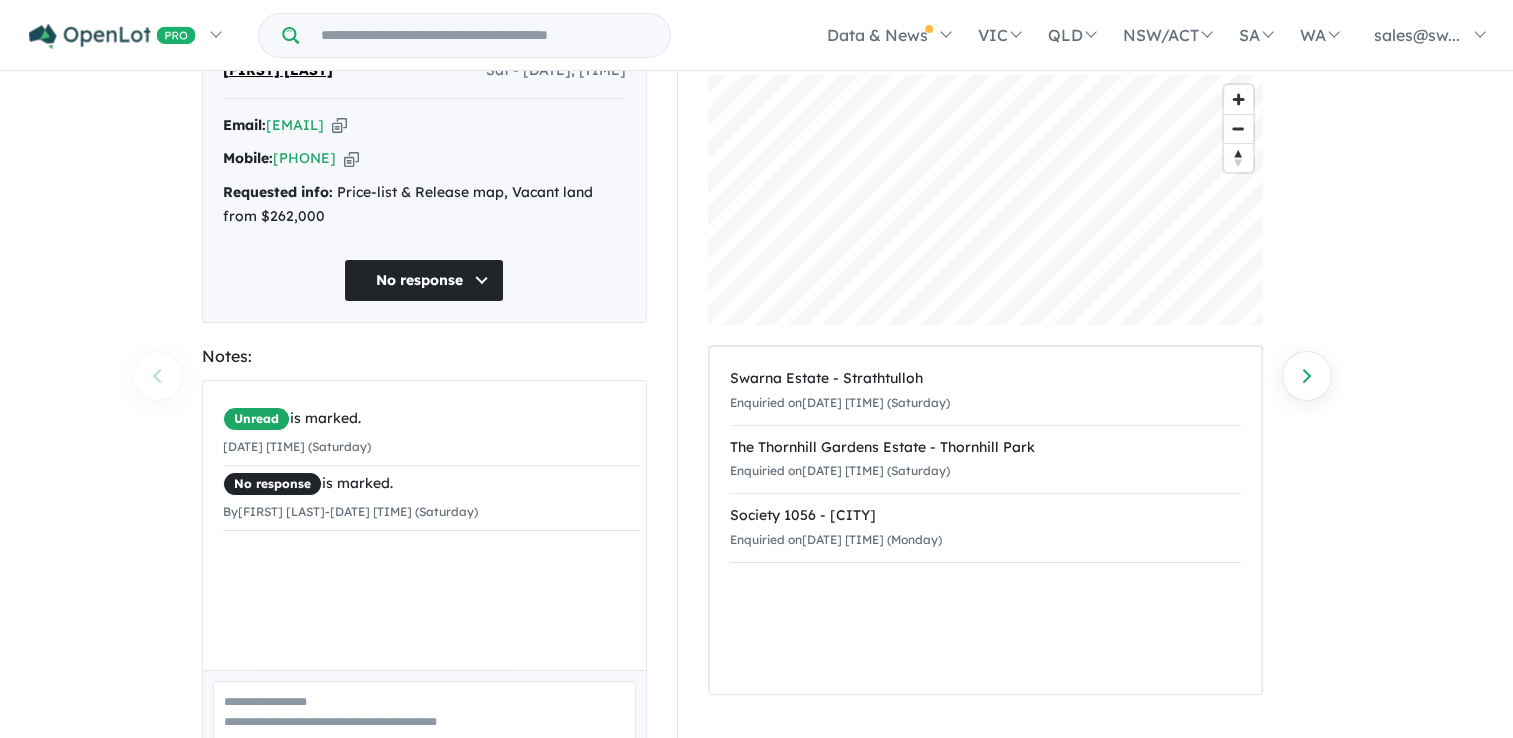 click on "Unread  is marked. [DATE] [TIME] (Saturday) No response  is marked. By  [FIRST] [LAST]  -  [DATE] [TIME] (Saturday) ×" at bounding box center (432, 533) 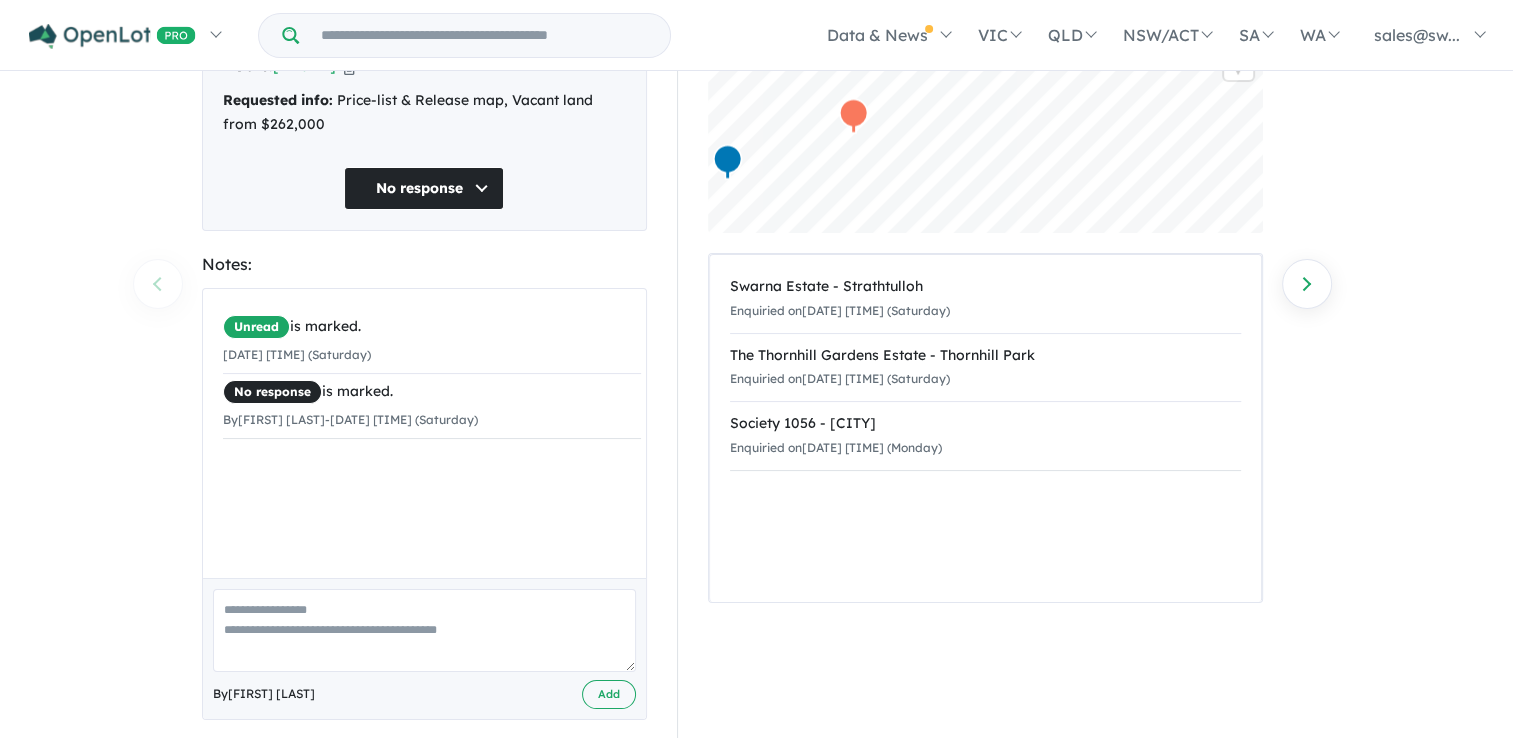 scroll, scrollTop: 132, scrollLeft: 0, axis: vertical 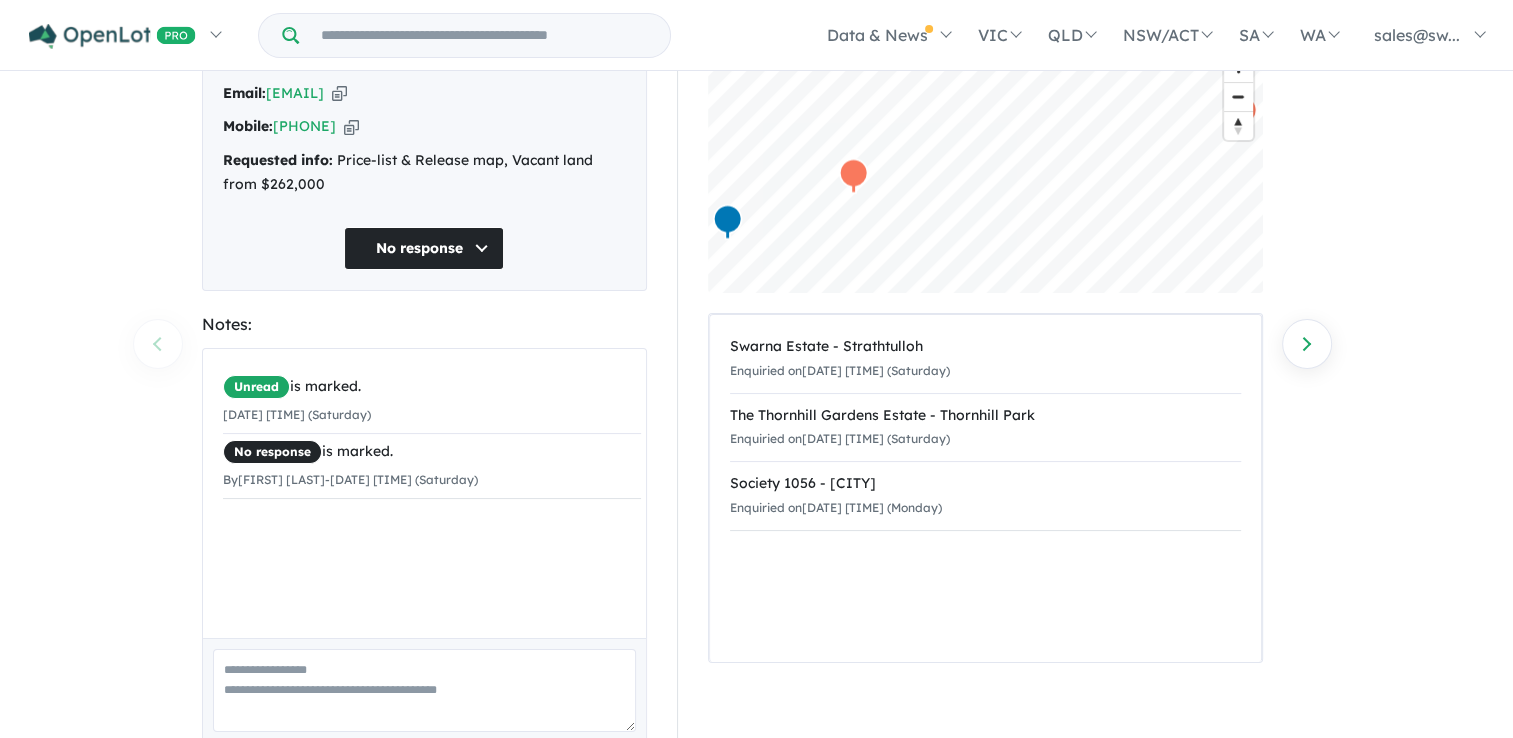 drag, startPoint x: 362, startPoint y: 616, endPoint x: 368, endPoint y: 630, distance: 15.231546 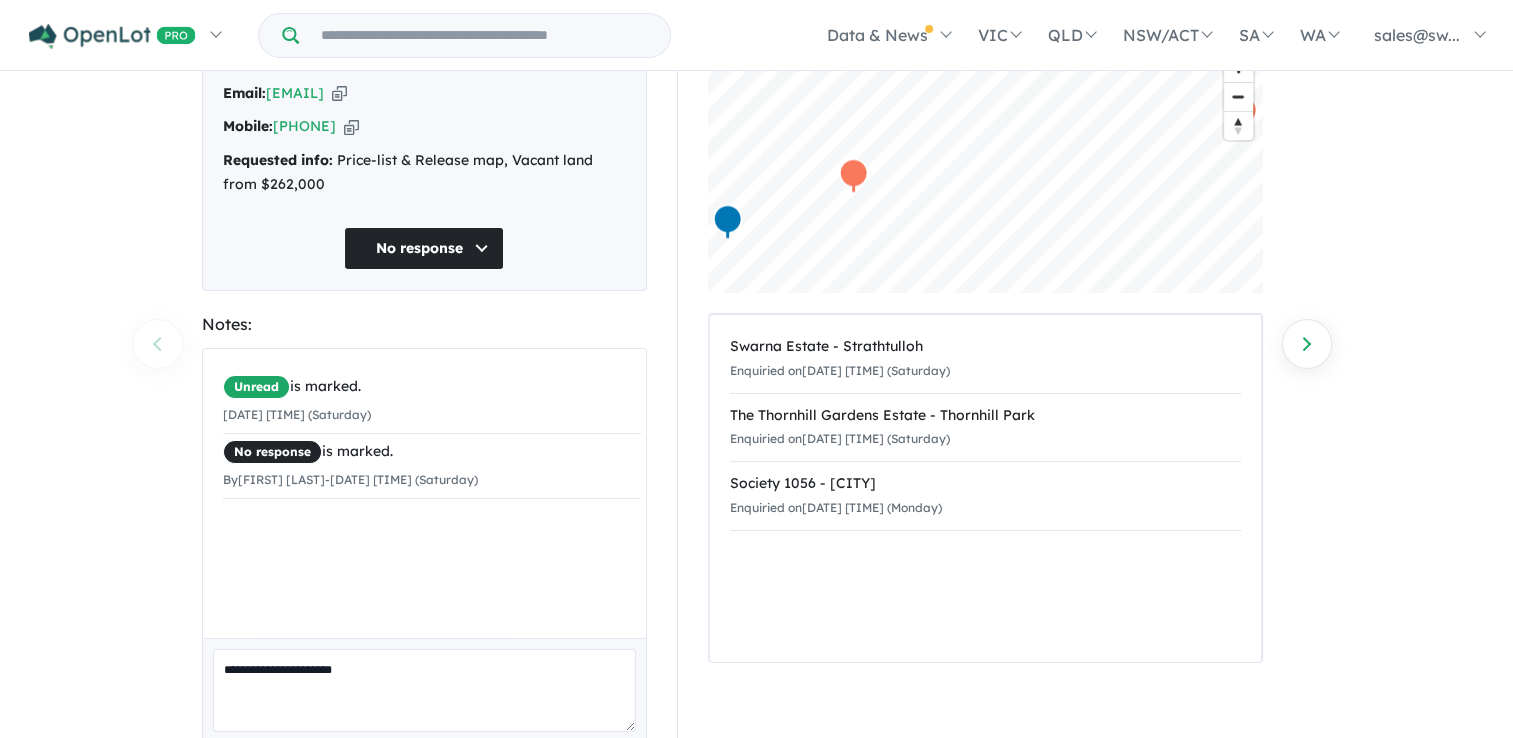 scroll, scrollTop: 212, scrollLeft: 0, axis: vertical 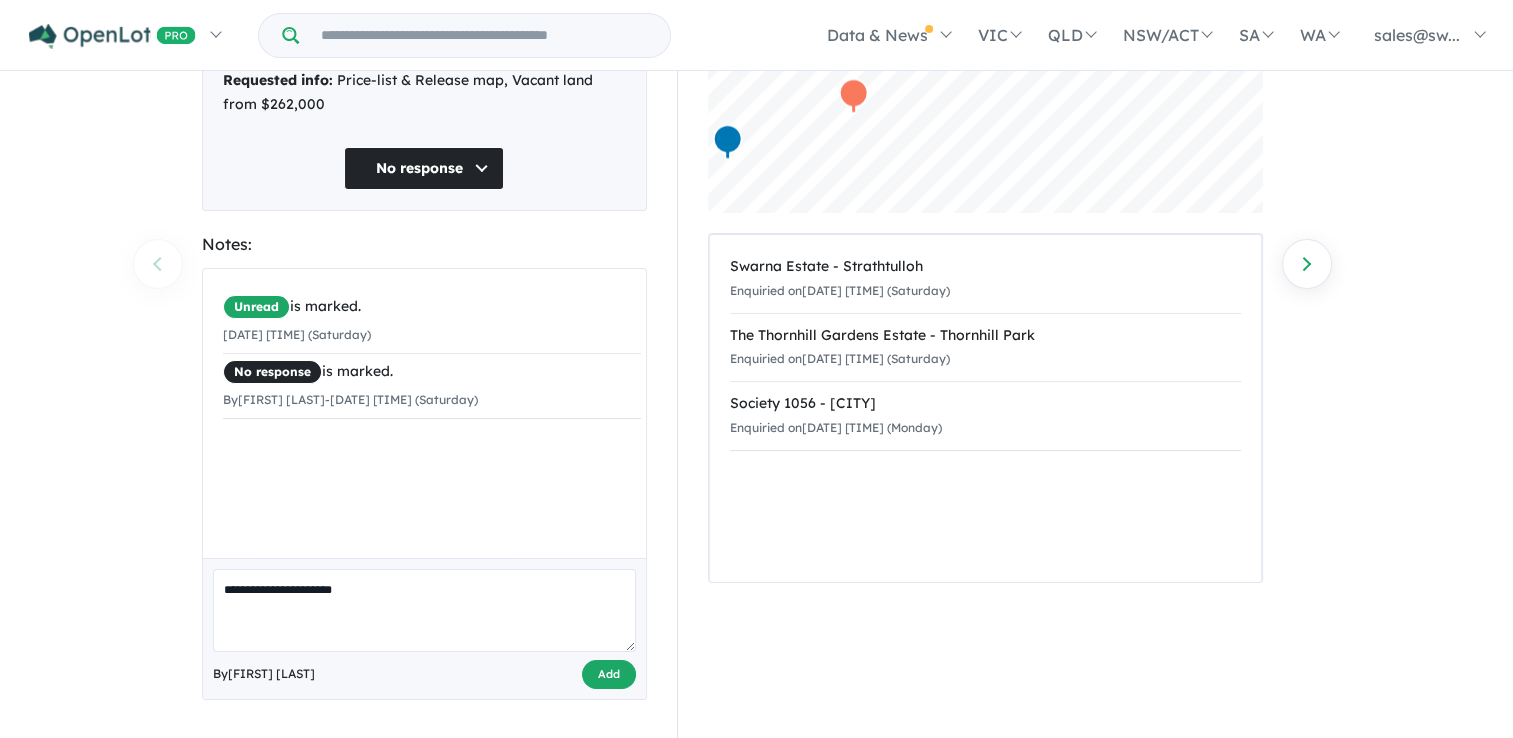 type on "**********" 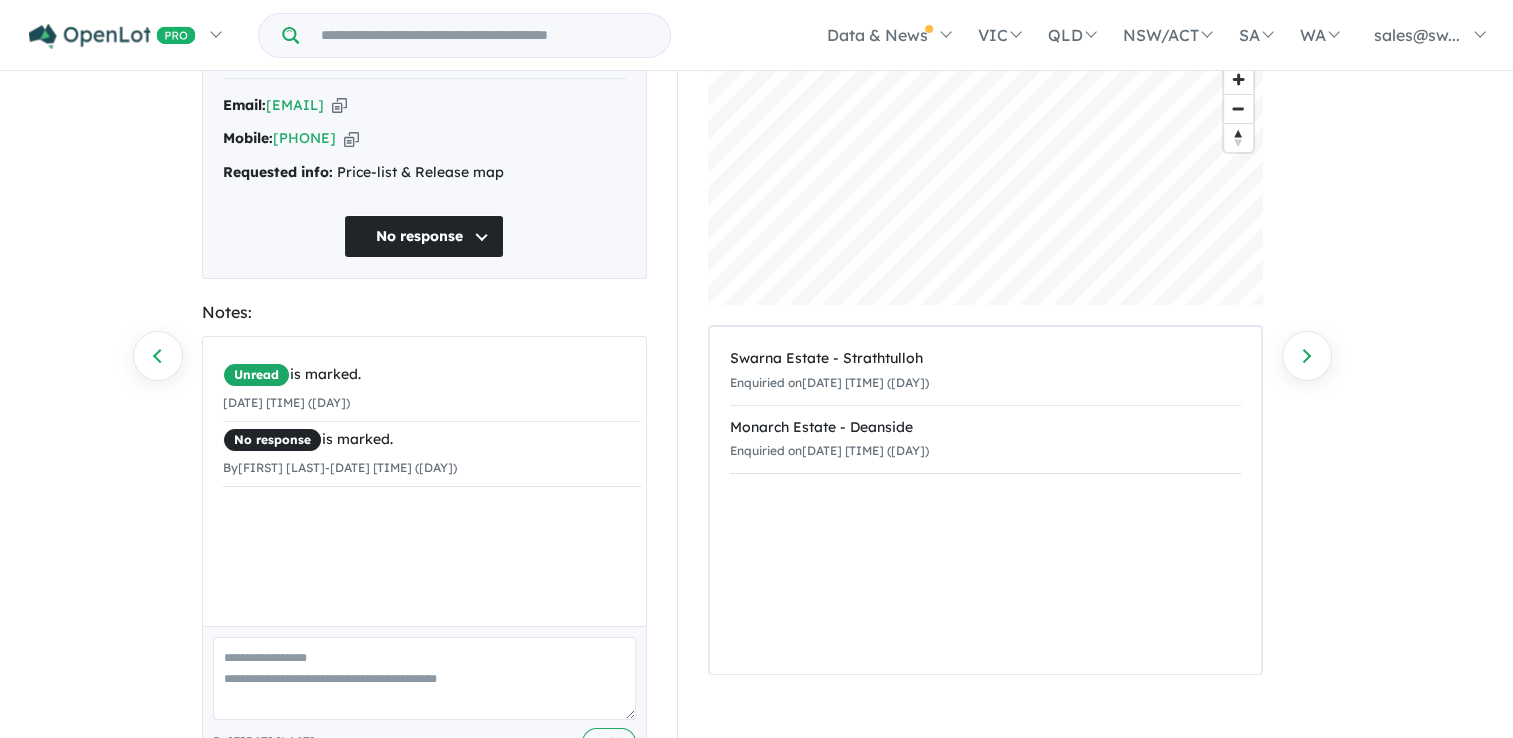 scroll, scrollTop: 188, scrollLeft: 0, axis: vertical 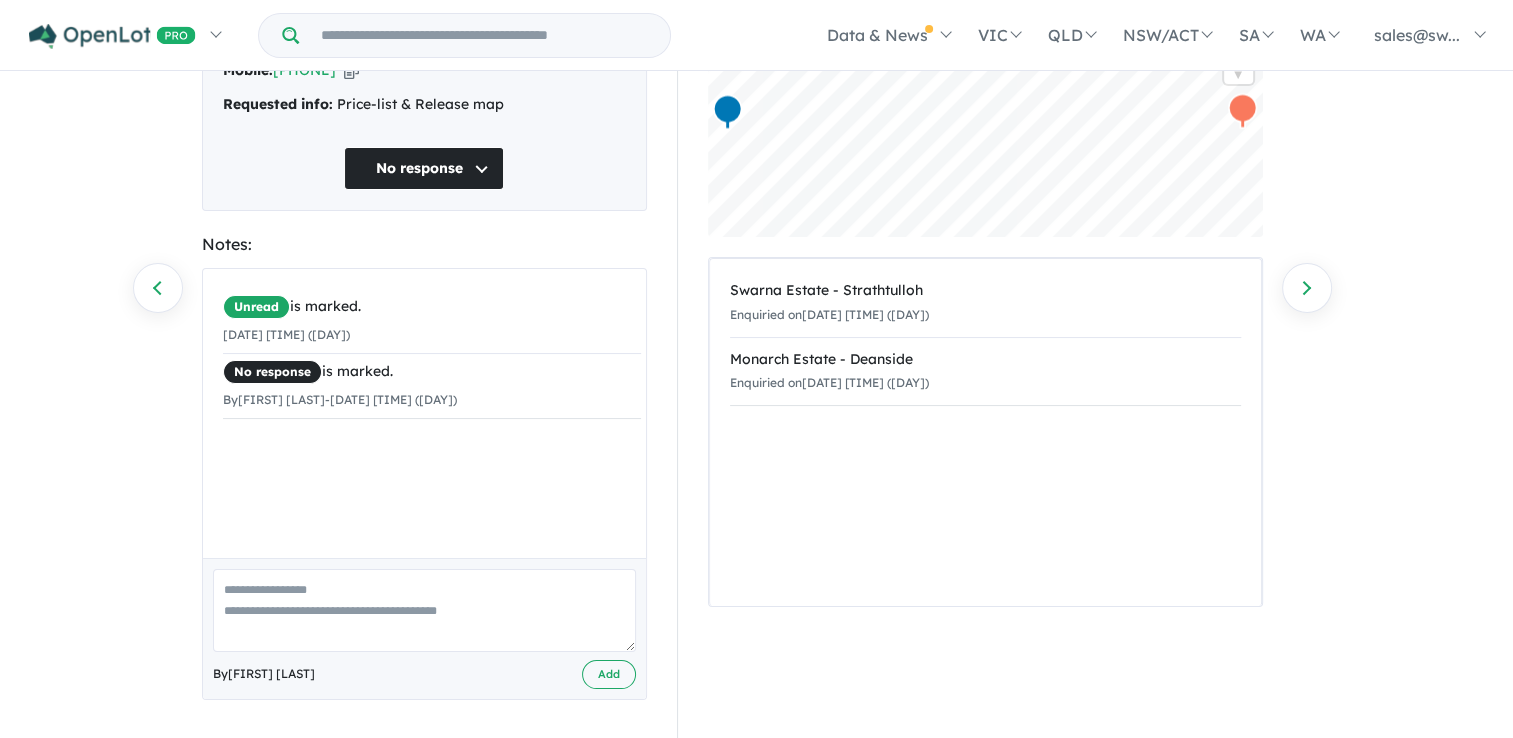 click at bounding box center [424, 610] 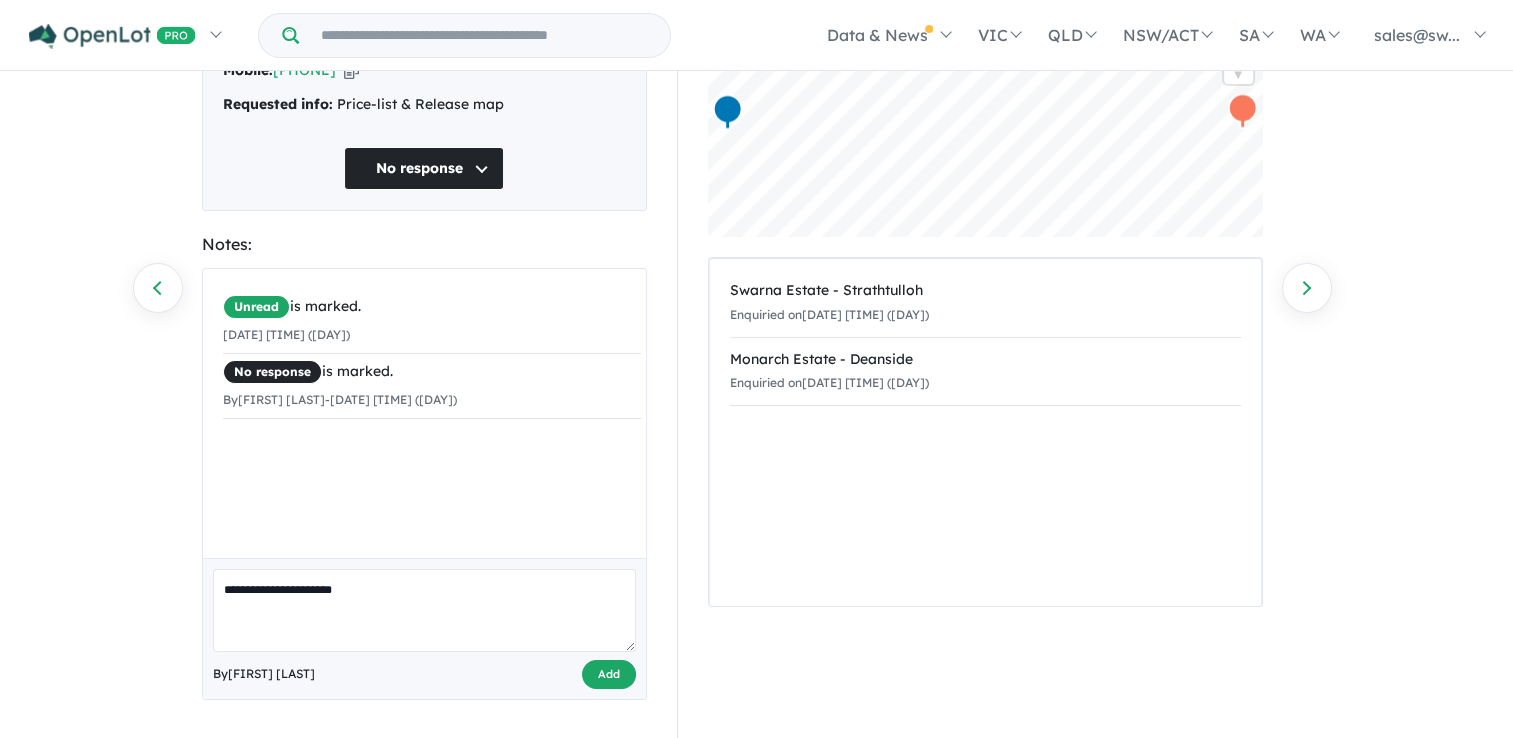 type on "**********" 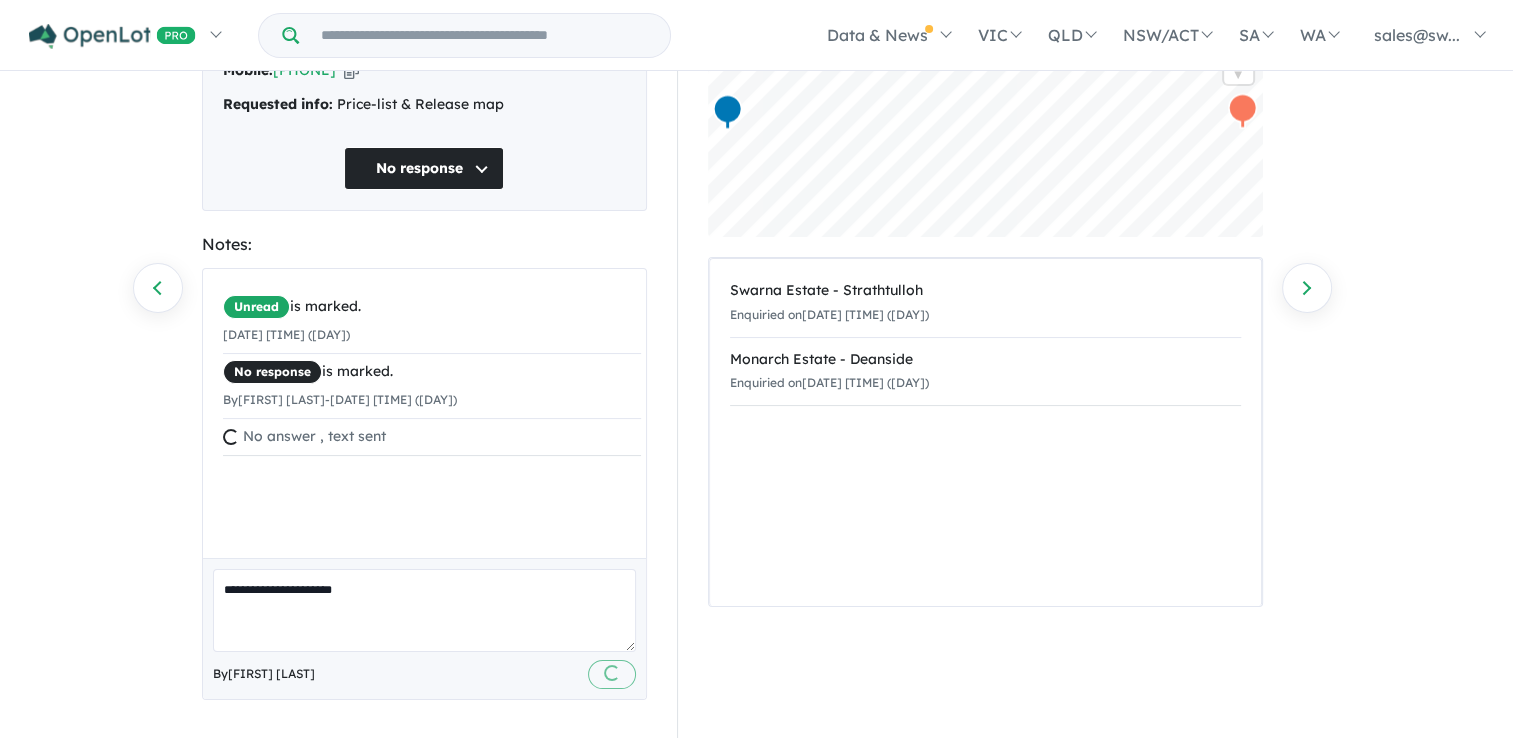 type 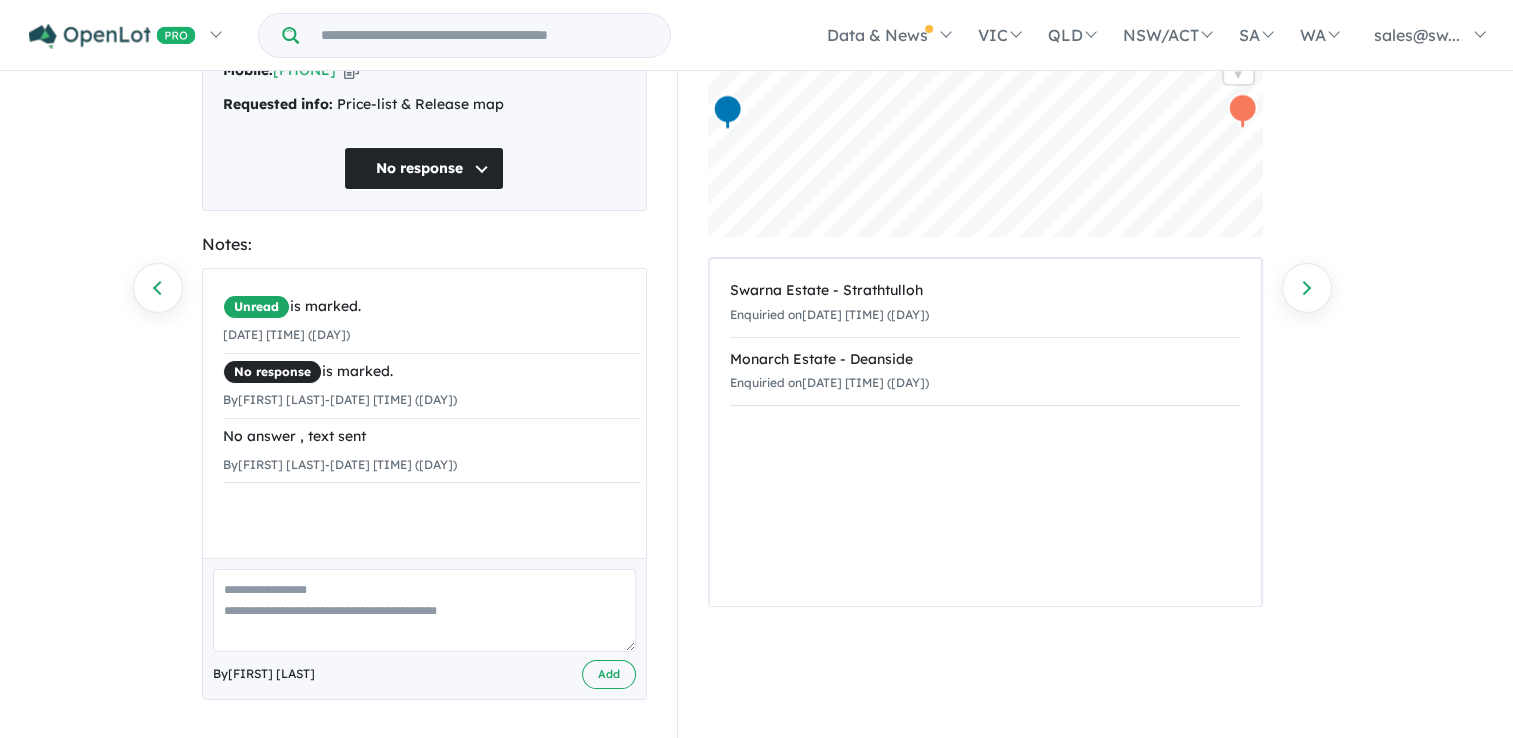 scroll, scrollTop: 0, scrollLeft: 0, axis: both 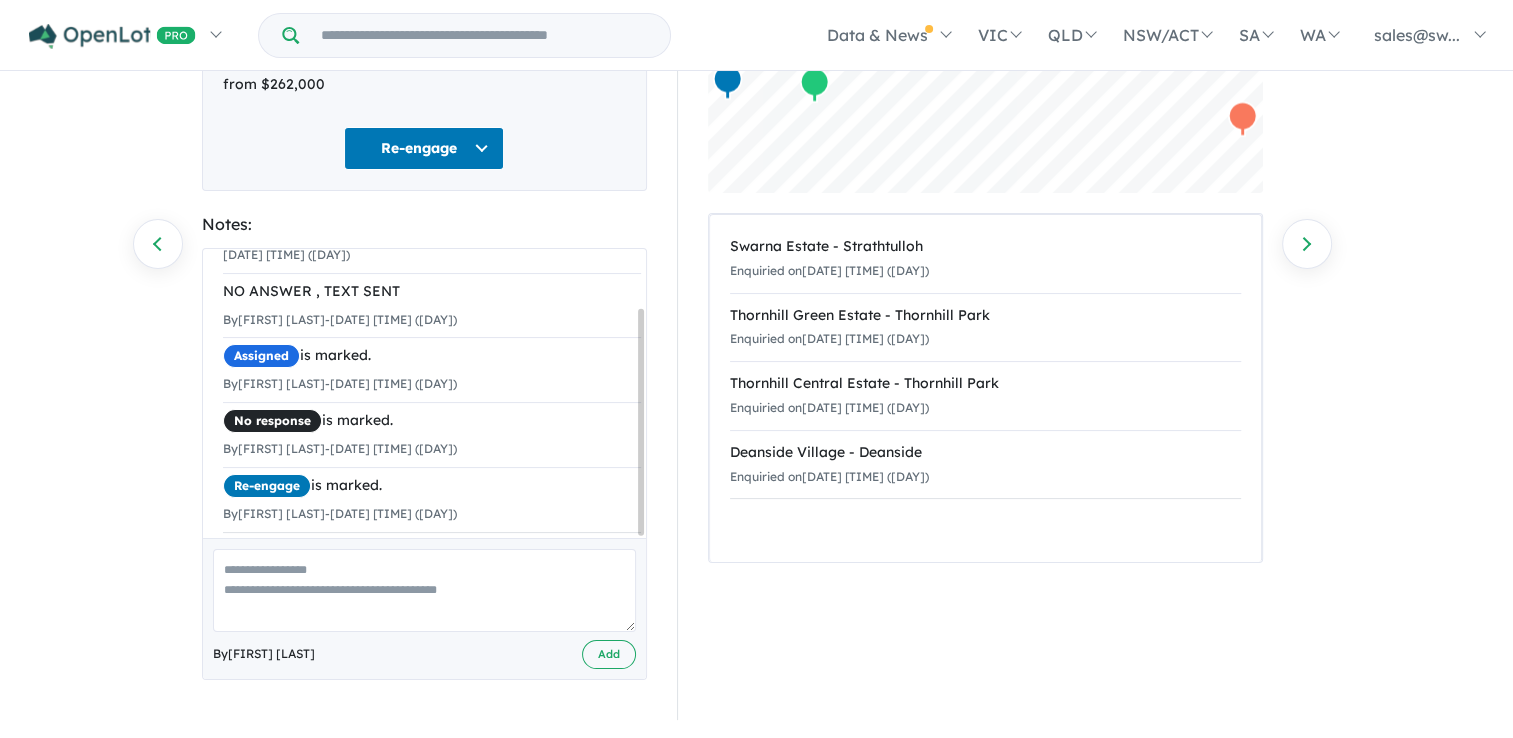 click at bounding box center (424, 590) 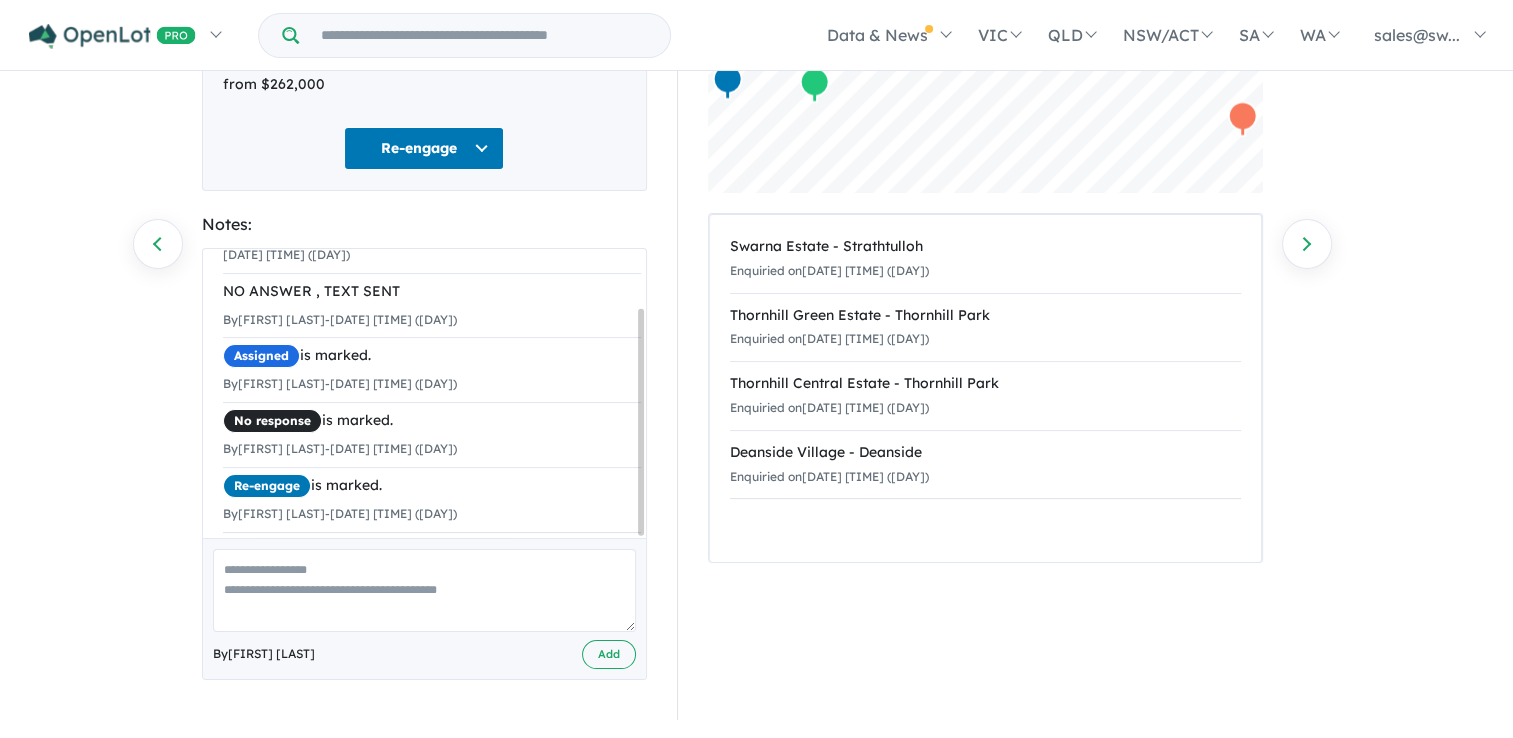 paste on "**********" 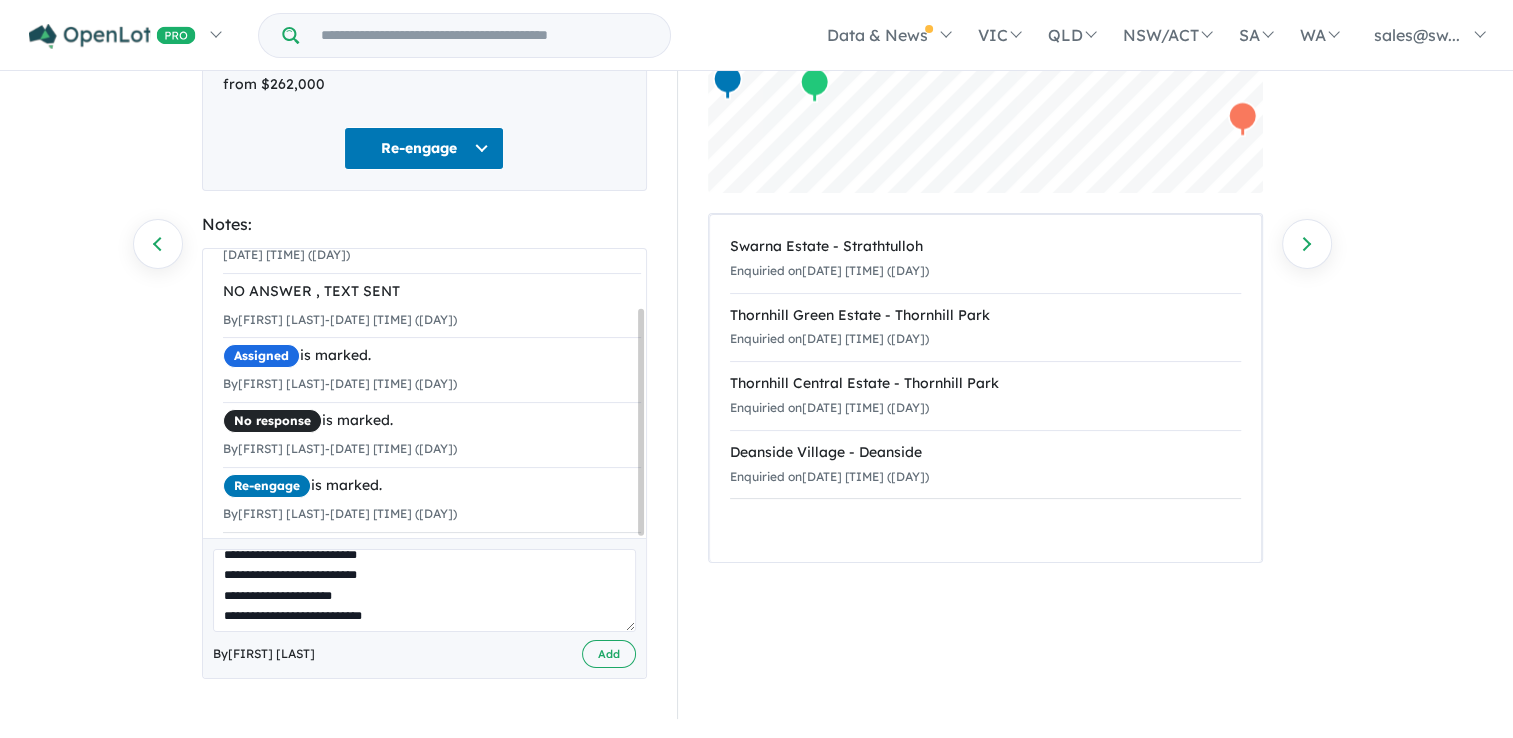 scroll, scrollTop: 122, scrollLeft: 0, axis: vertical 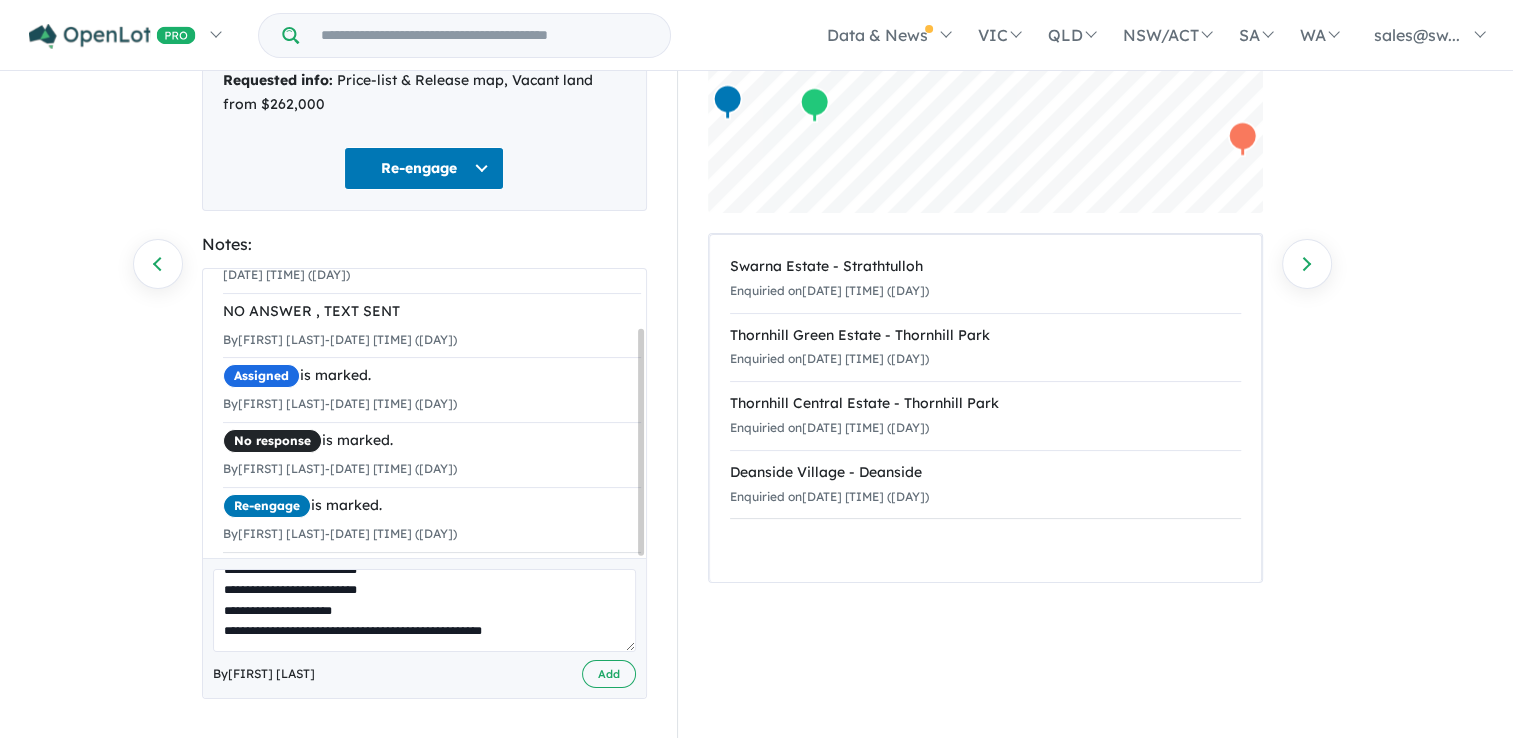 click on "**********" at bounding box center (424, 610) 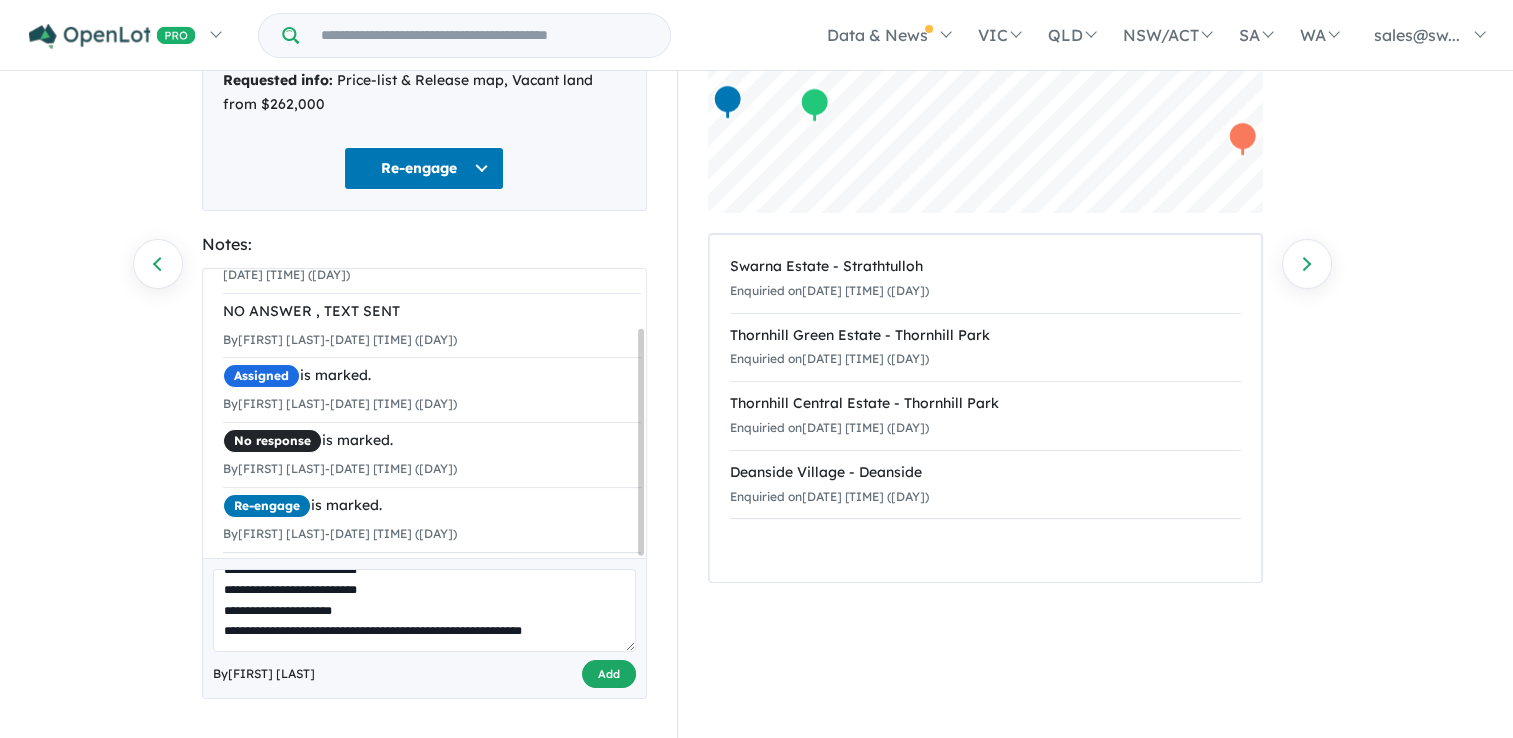 type on "**********" 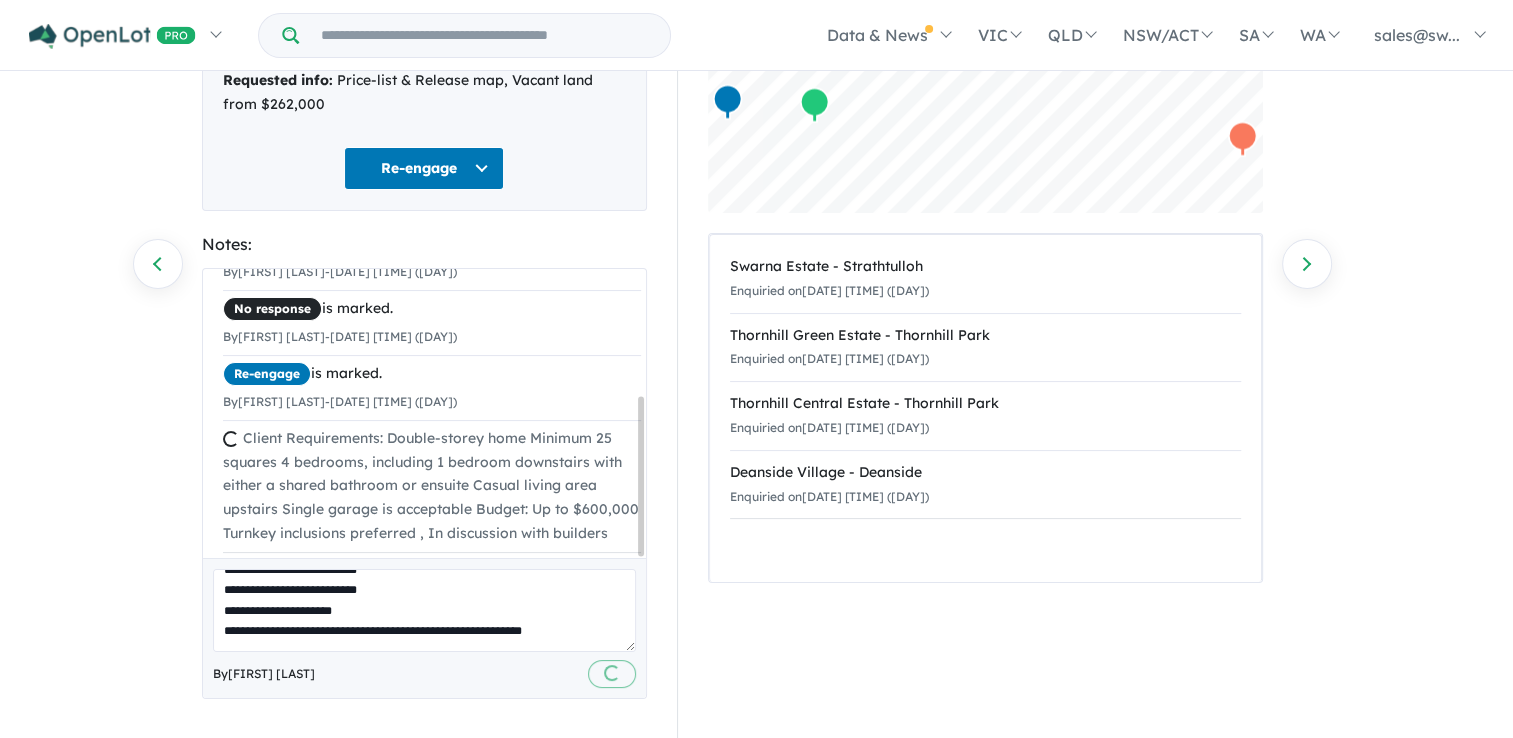 type 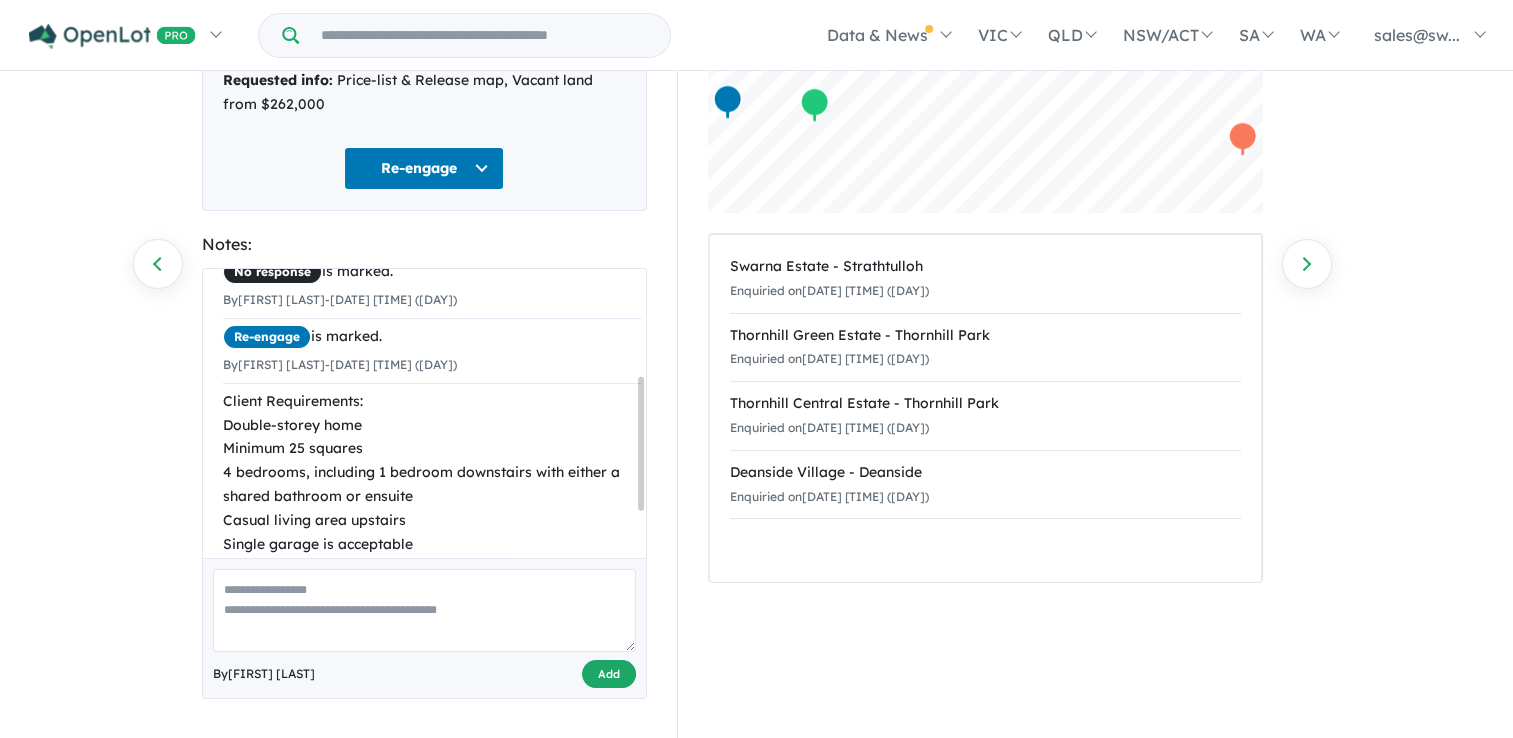 scroll, scrollTop: 0, scrollLeft: 0, axis: both 